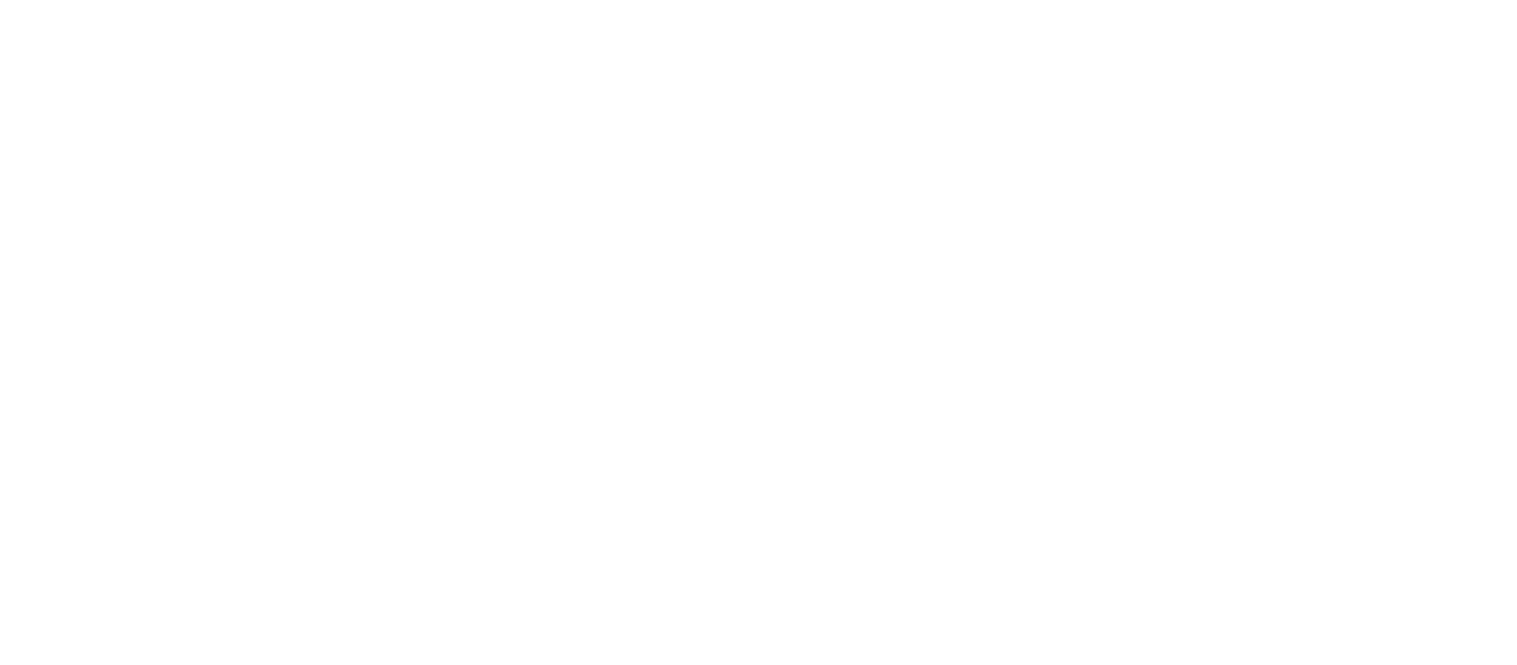 scroll, scrollTop: 0, scrollLeft: 0, axis: both 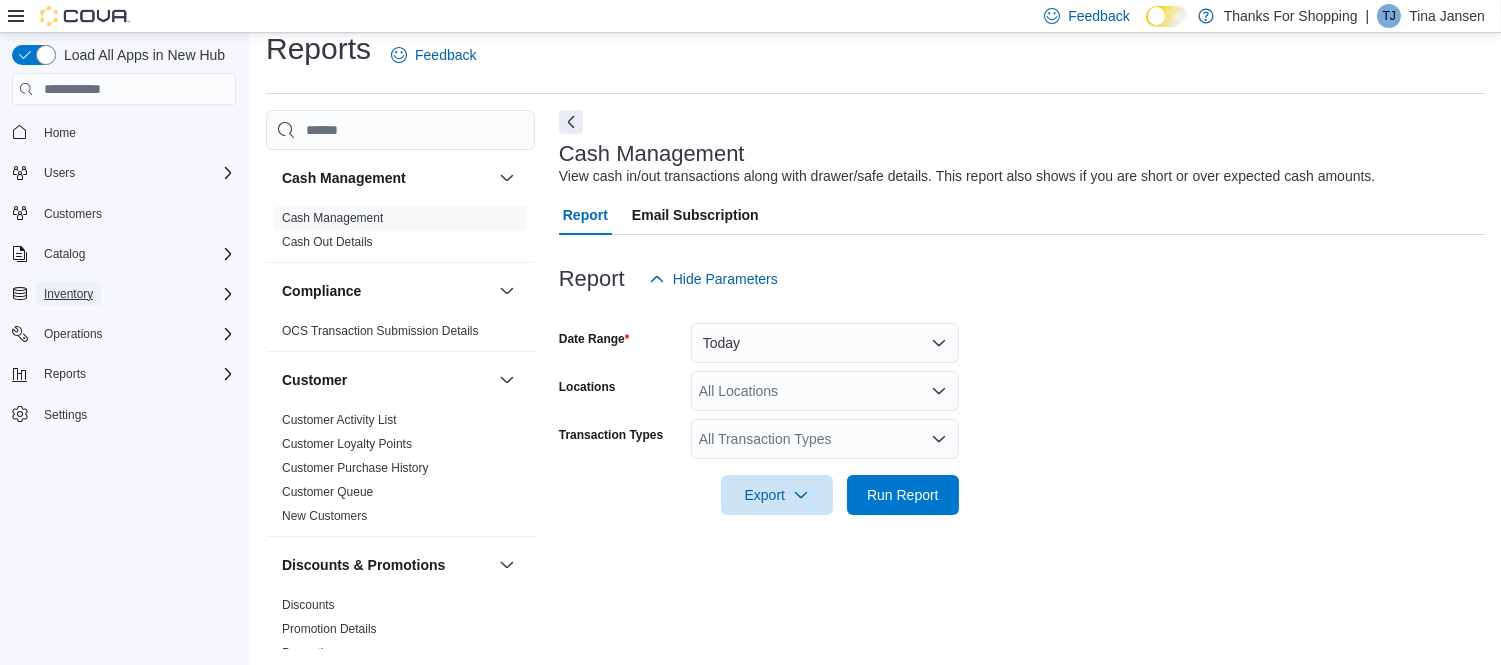 click on "Inventory" at bounding box center [68, 294] 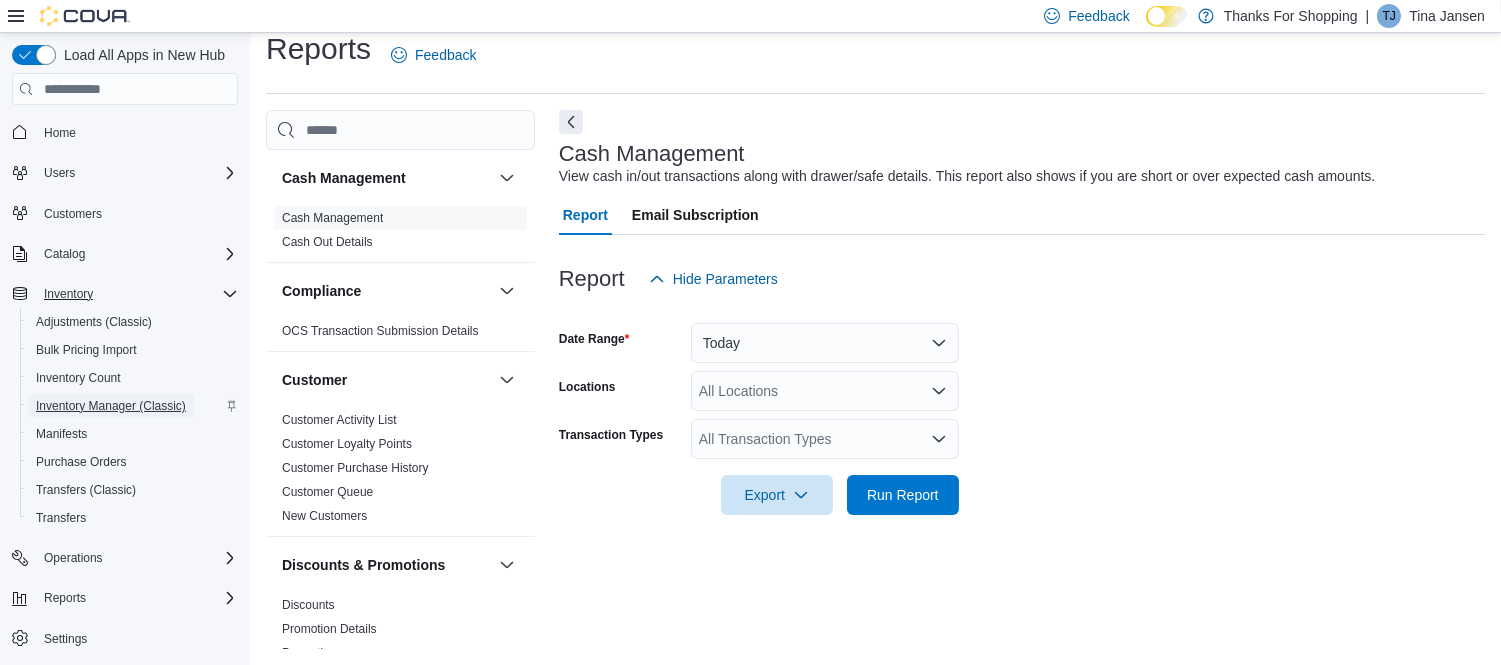 click on "Inventory Manager (Classic)" at bounding box center (111, 406) 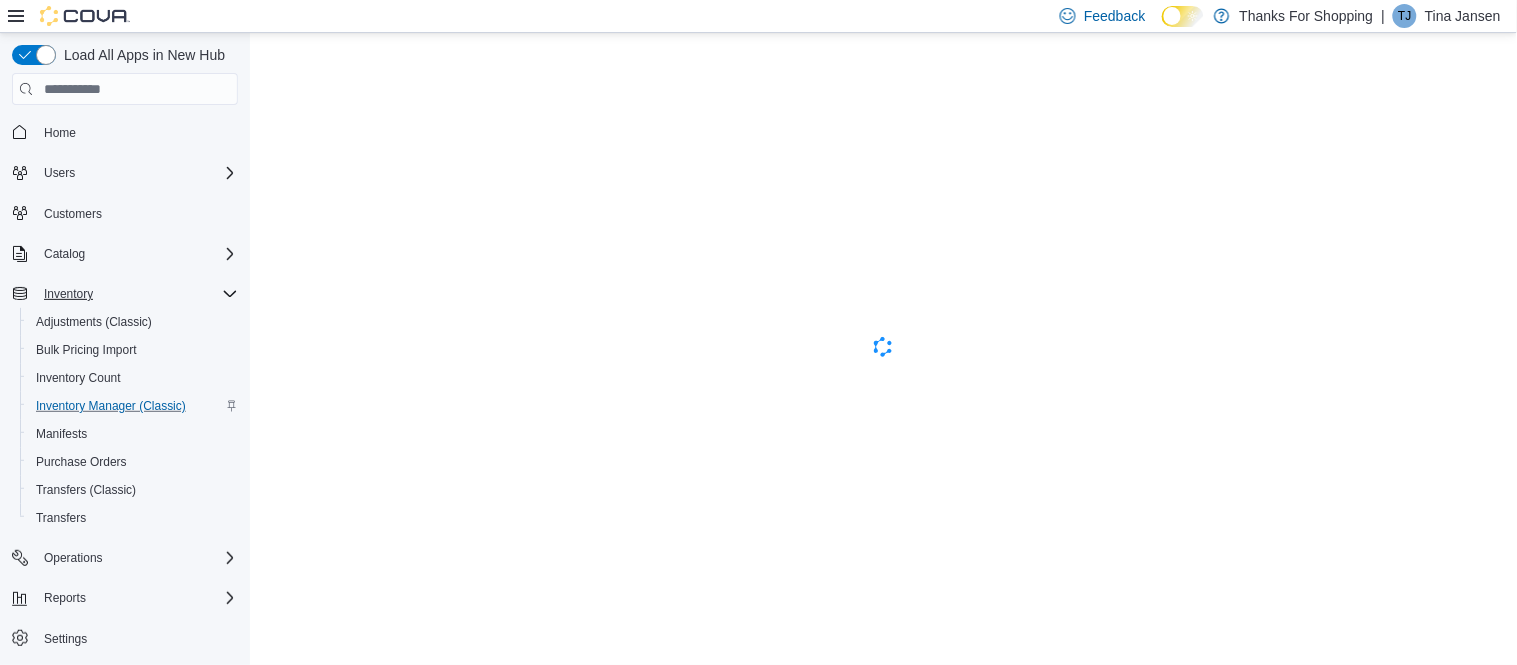scroll, scrollTop: 0, scrollLeft: 0, axis: both 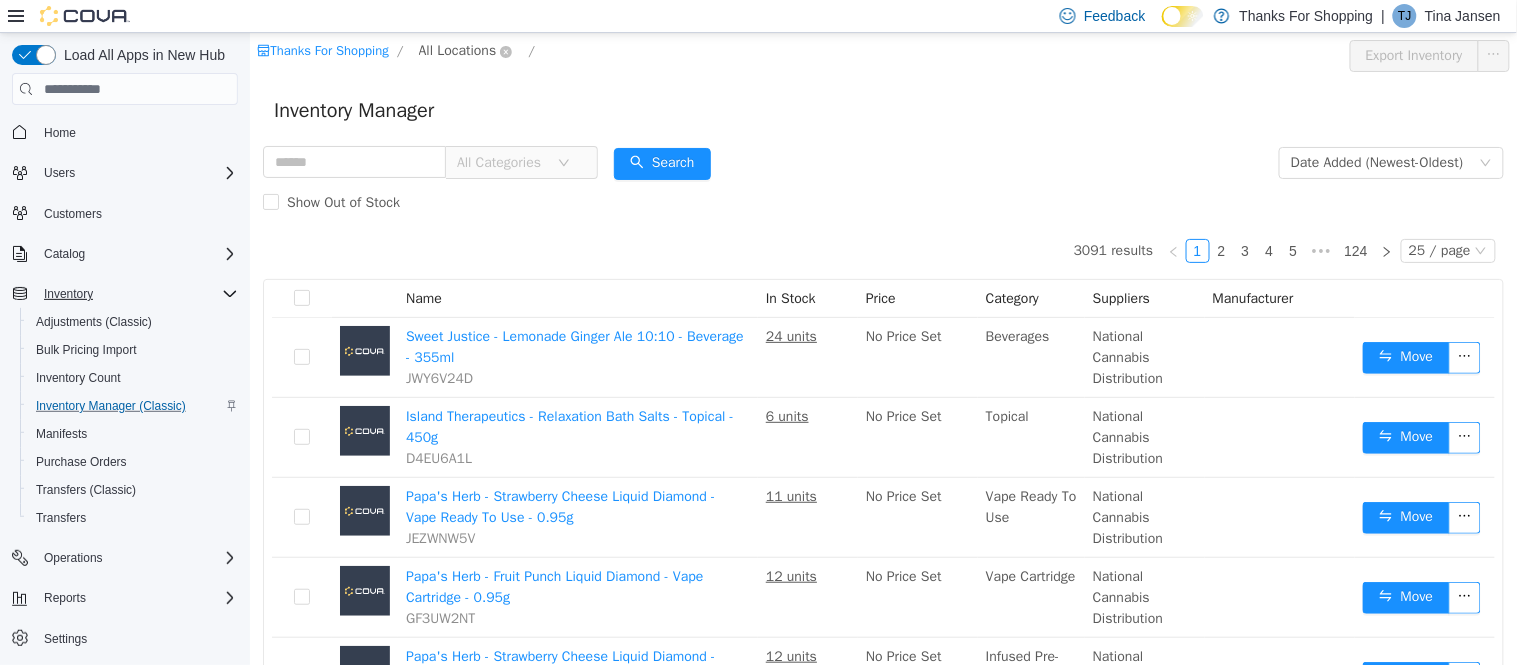 click on "All Locations" at bounding box center [457, 51] 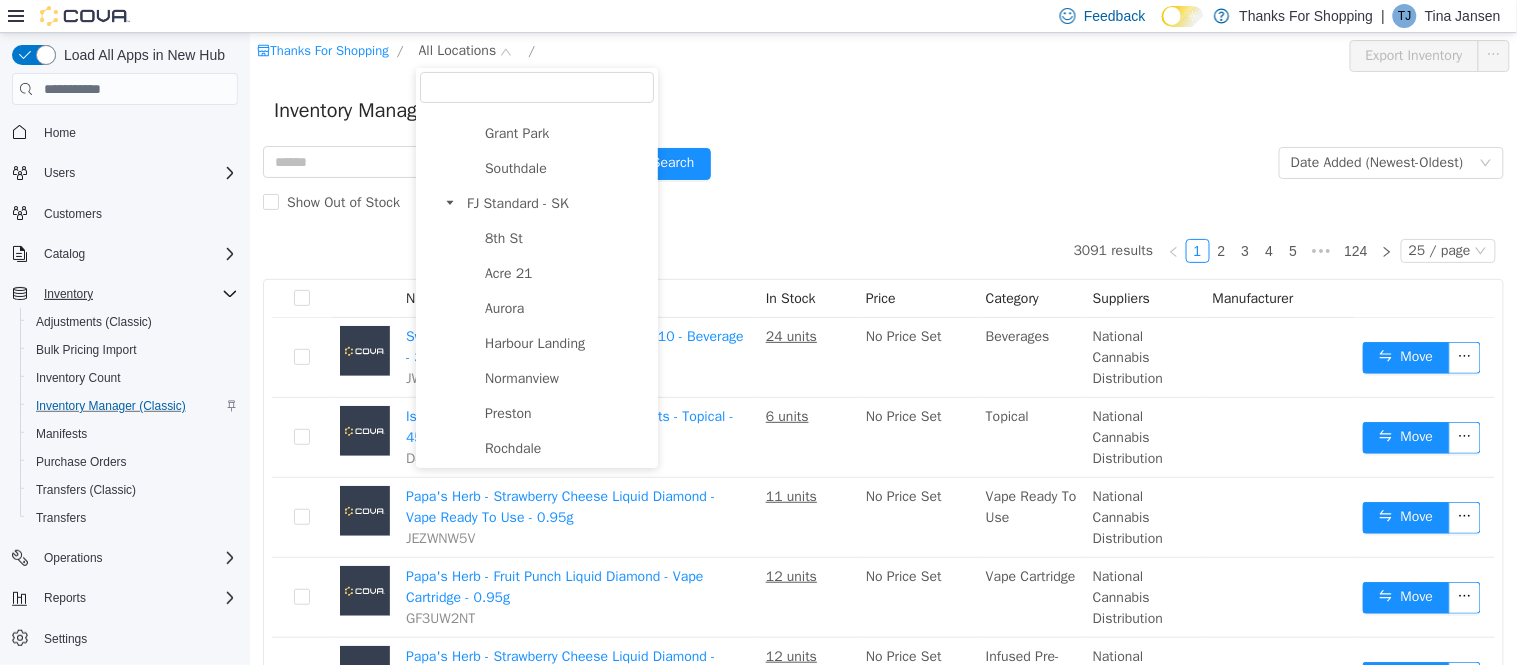 scroll, scrollTop: 518, scrollLeft: 0, axis: vertical 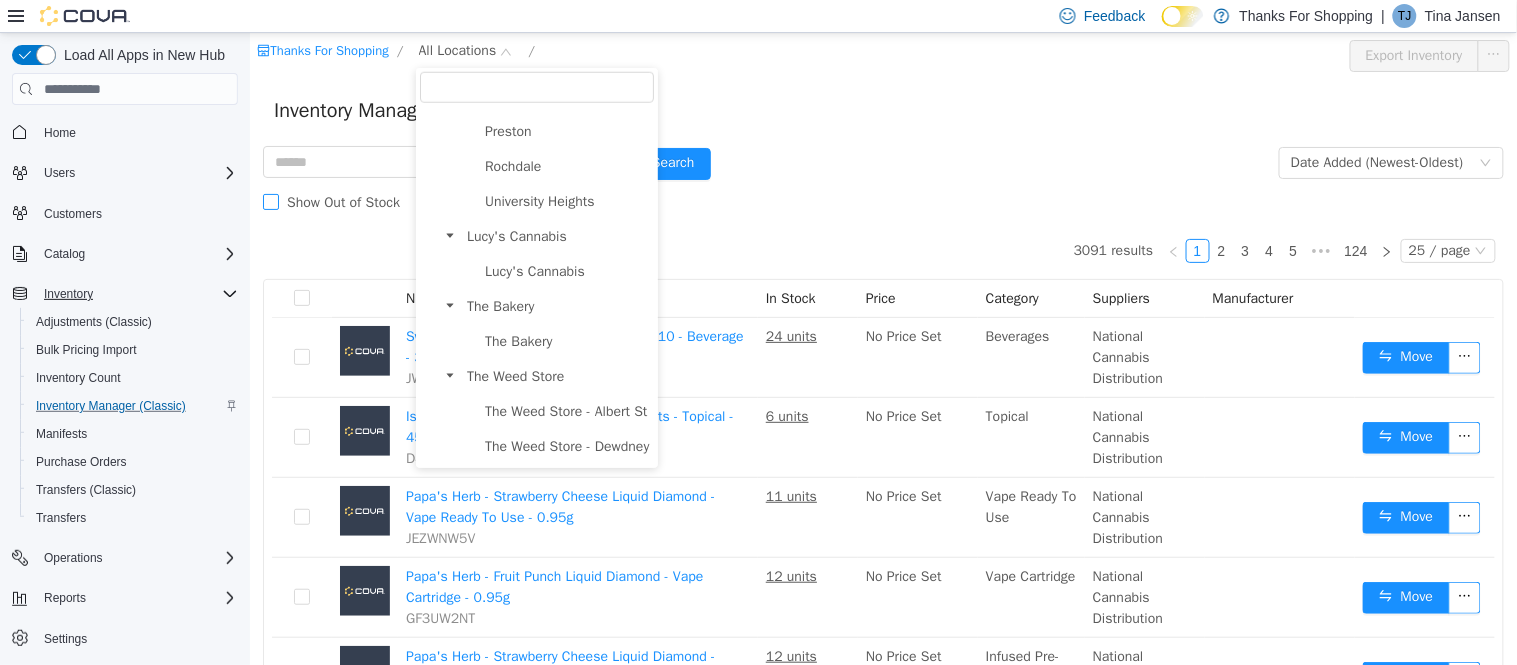 drag, startPoint x: 525, startPoint y: 270, endPoint x: 405, endPoint y: 198, distance: 139.94284 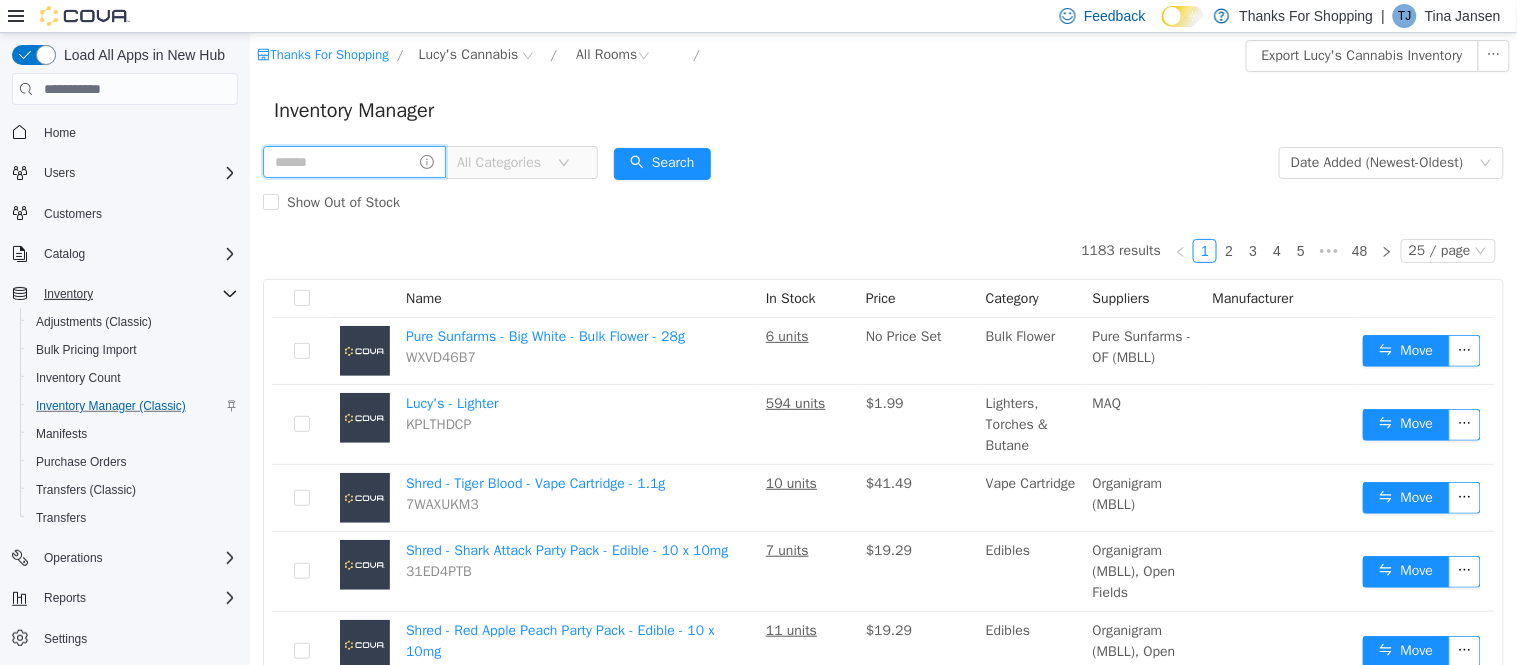 click at bounding box center [353, 162] 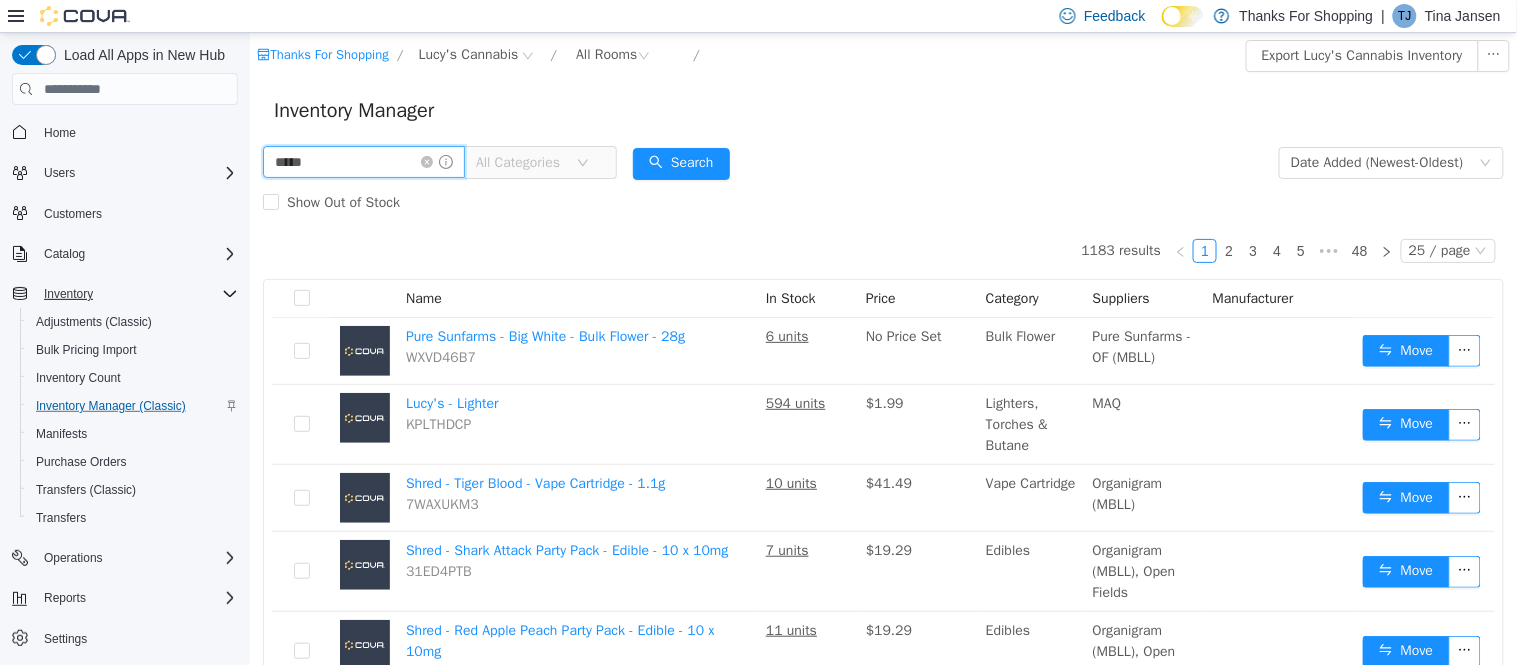 type on "*****" 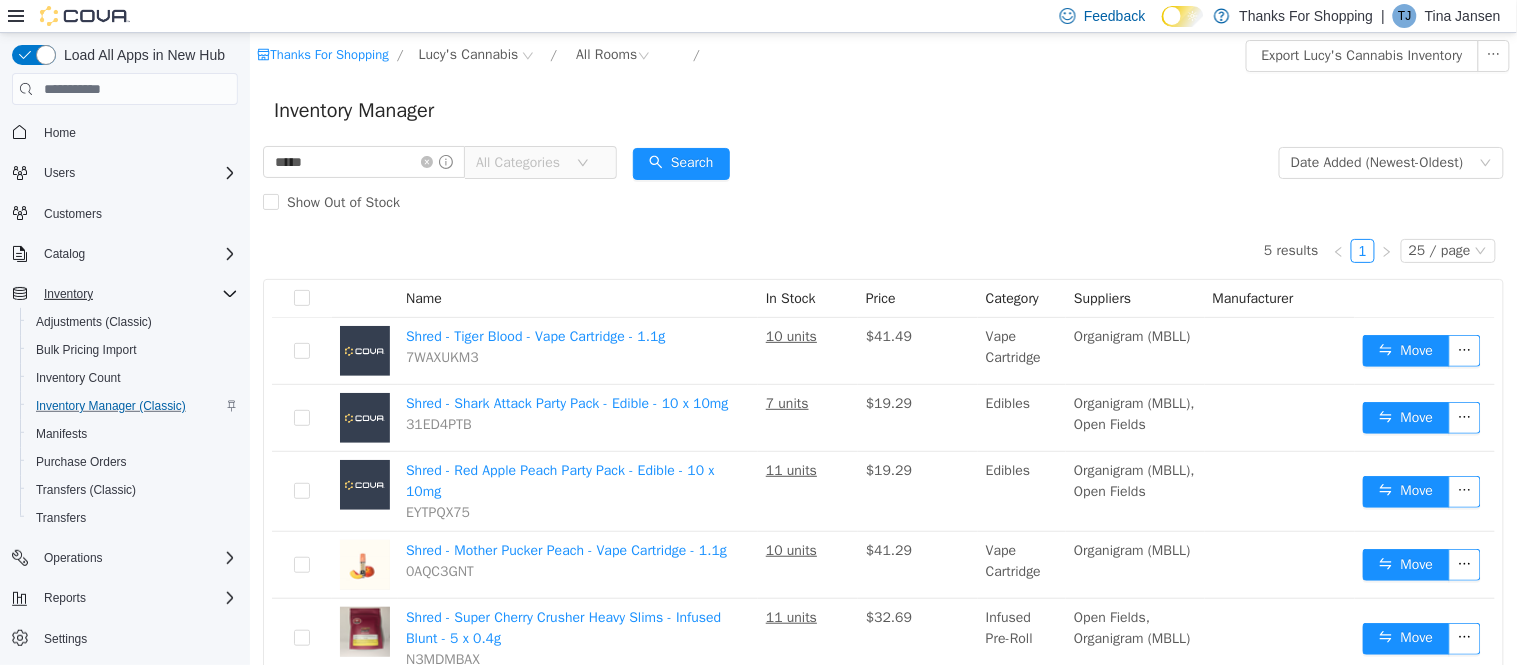 click on "All Categories" at bounding box center [520, 163] 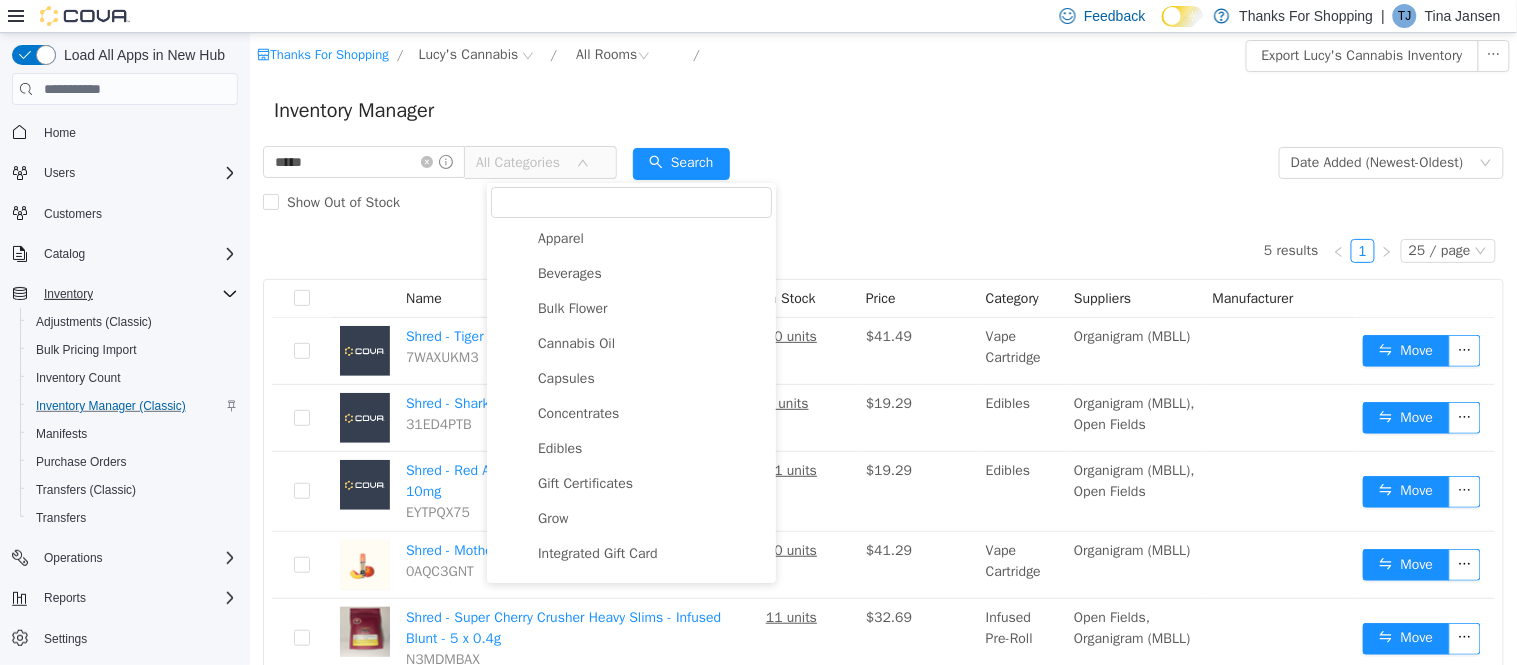 scroll, scrollTop: 444, scrollLeft: 0, axis: vertical 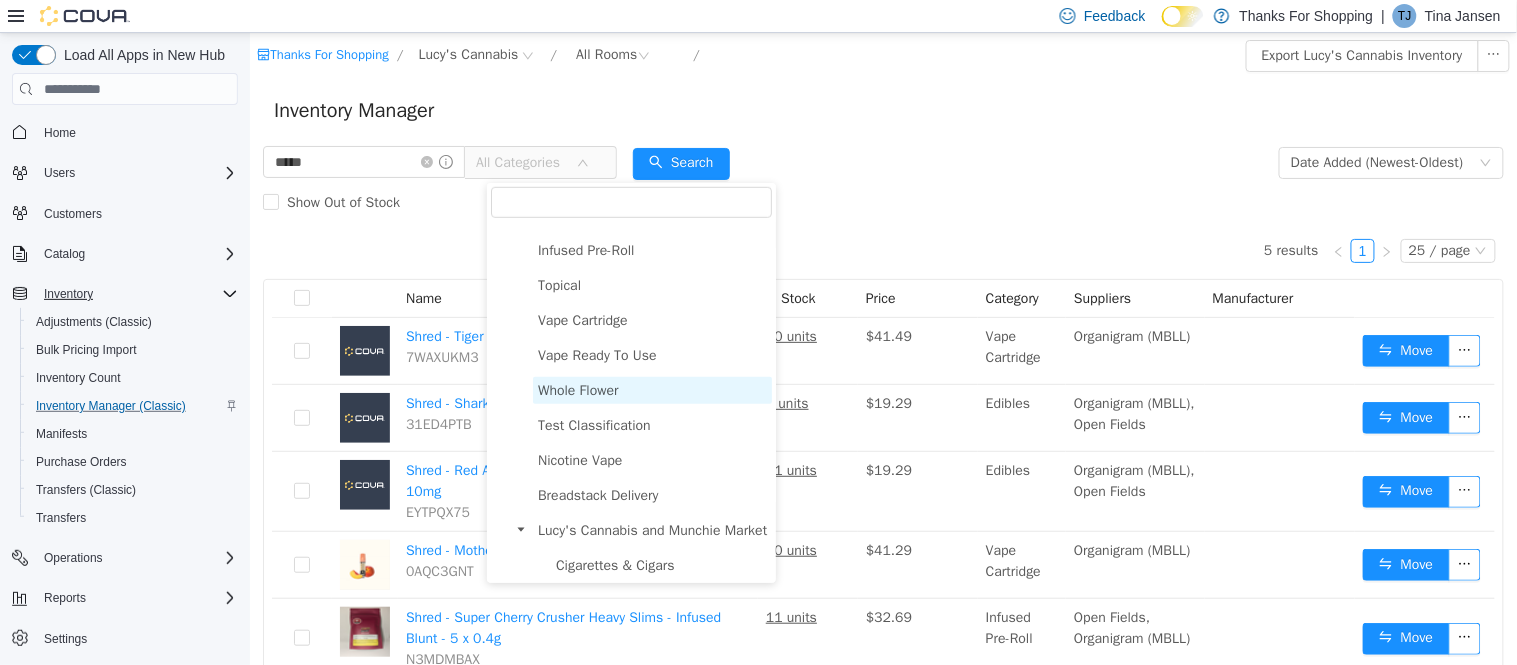 click on "Whole Flower" at bounding box center [577, 390] 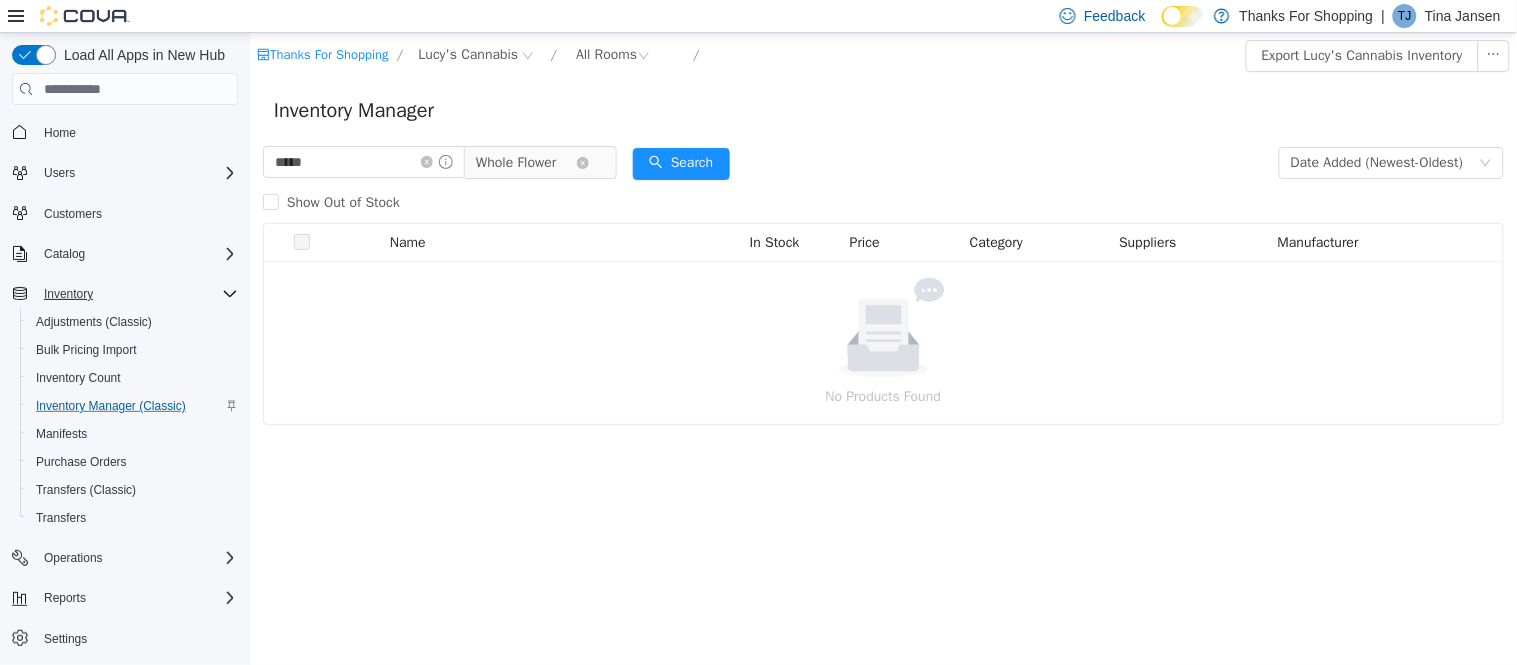 click on "Whole Flower" at bounding box center [515, 163] 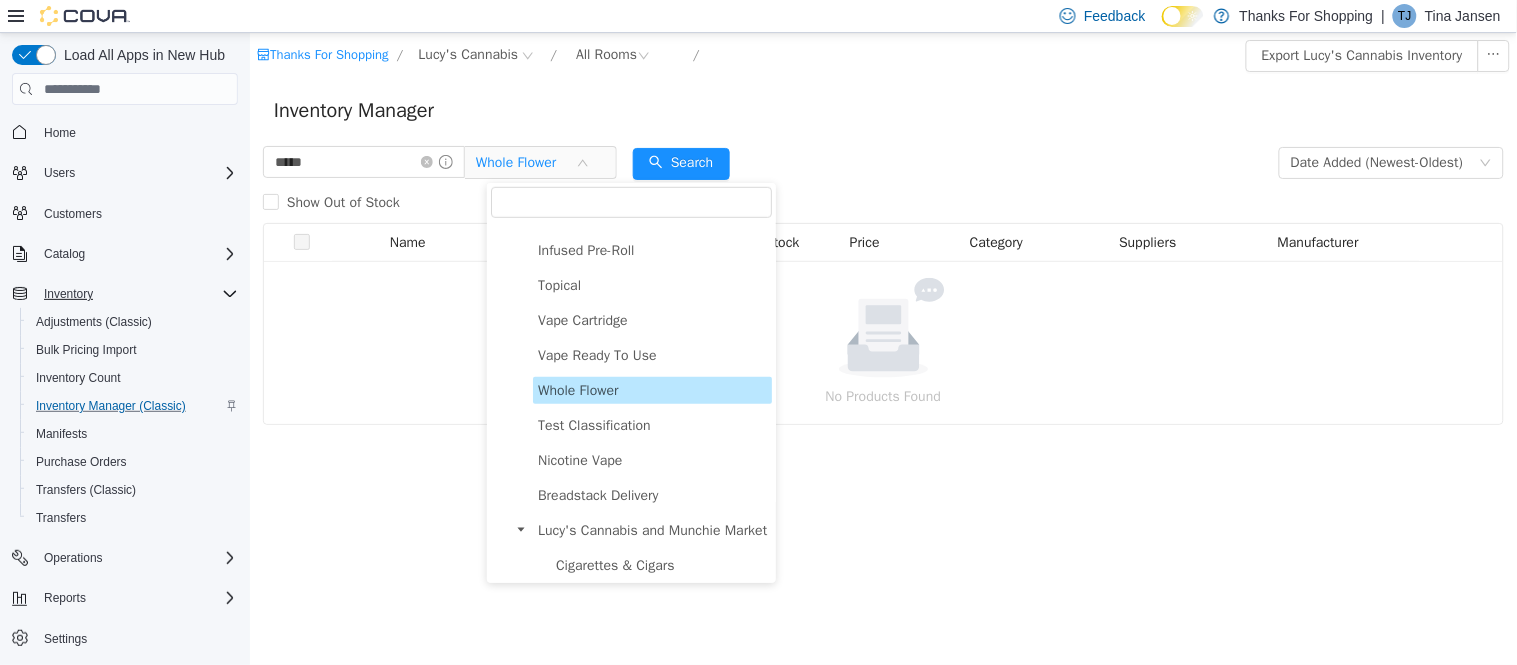 scroll, scrollTop: 333, scrollLeft: 0, axis: vertical 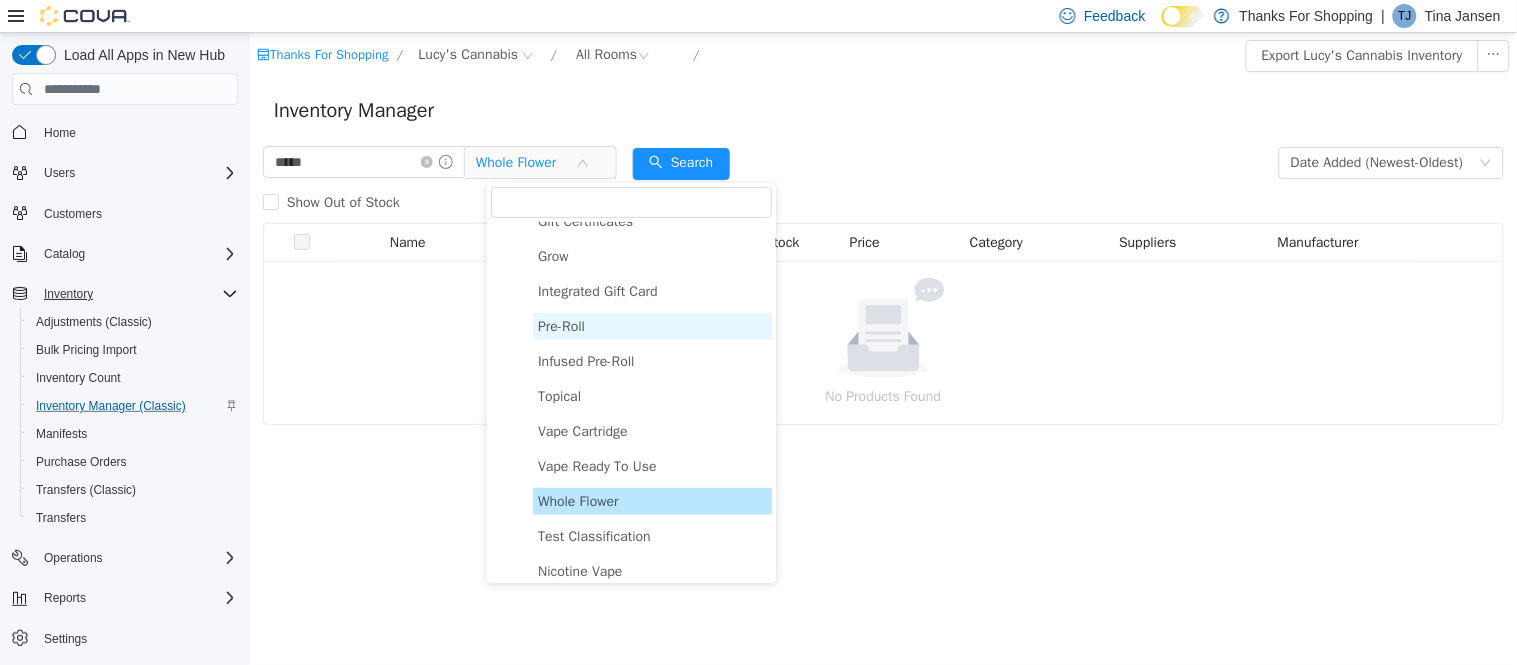 click on "Pre-Roll" at bounding box center (651, 326) 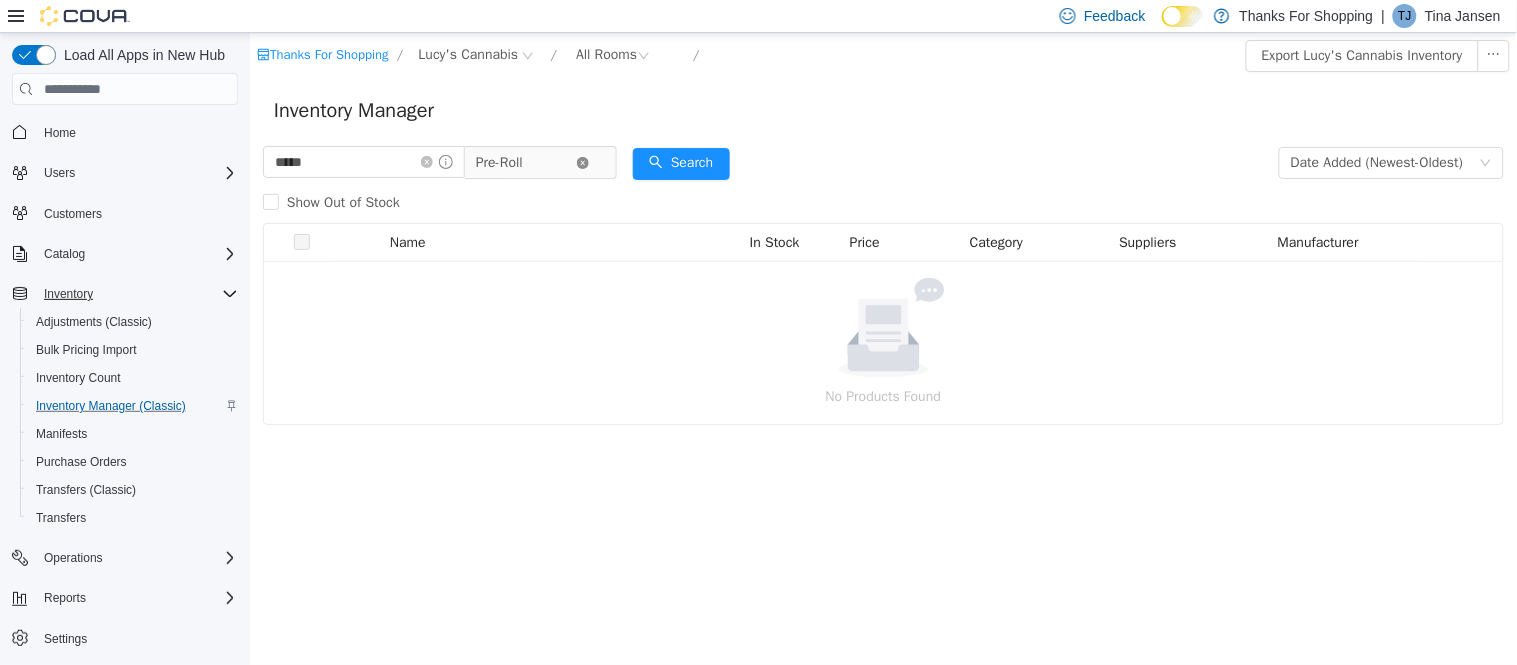 click 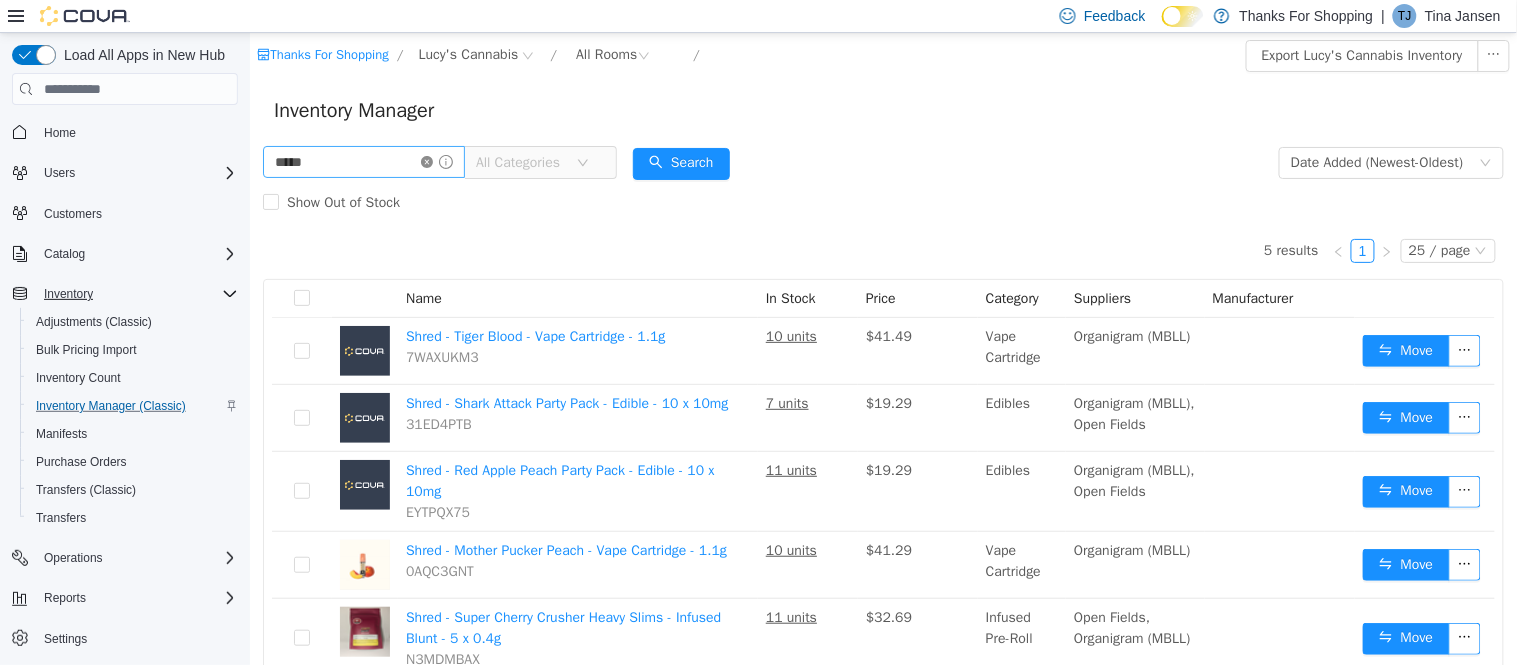 click 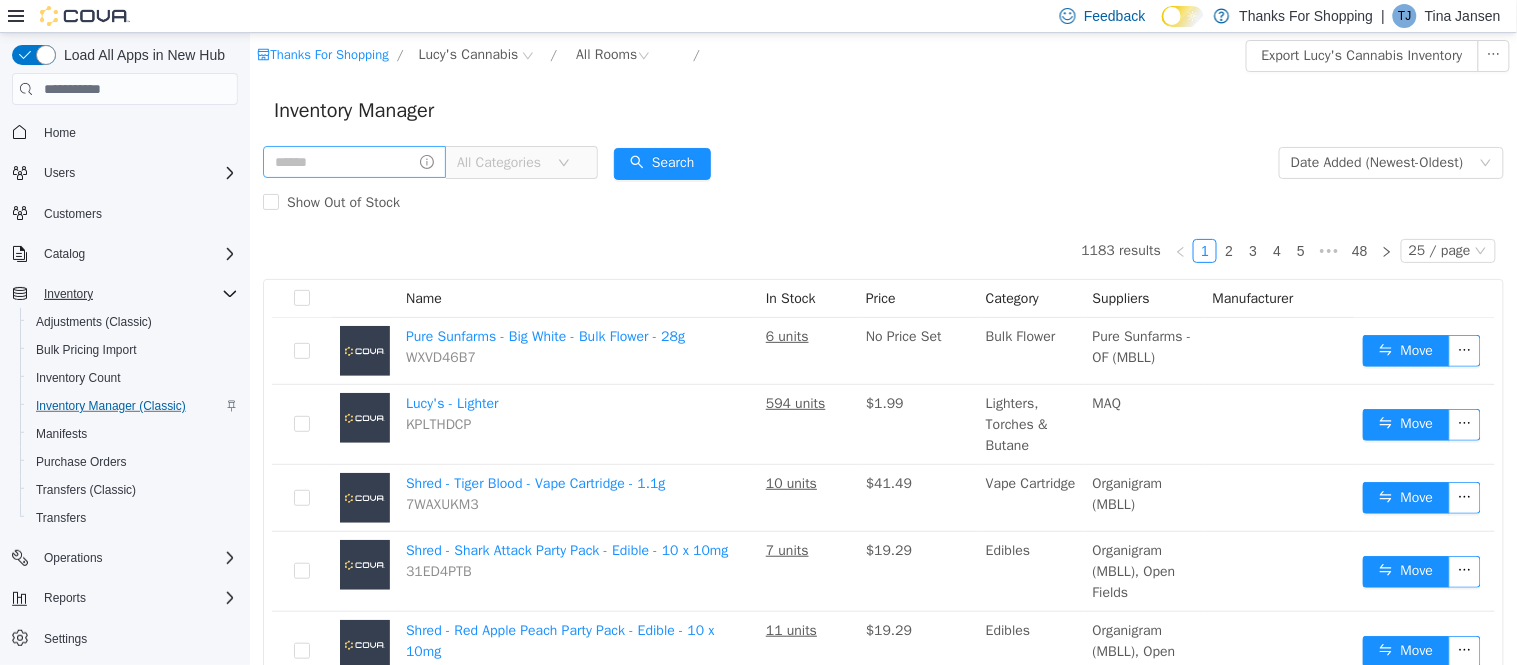 click on "All Categories" at bounding box center (501, 163) 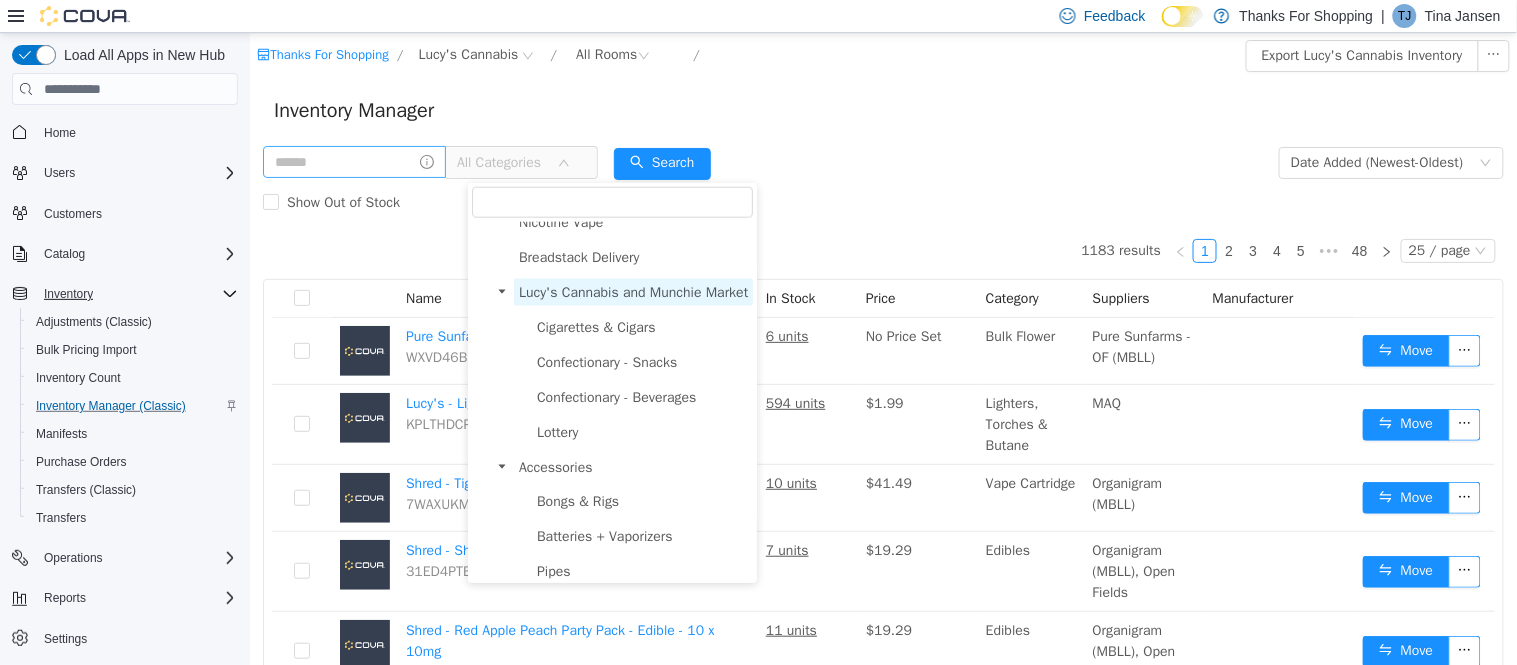scroll, scrollTop: 555, scrollLeft: 0, axis: vertical 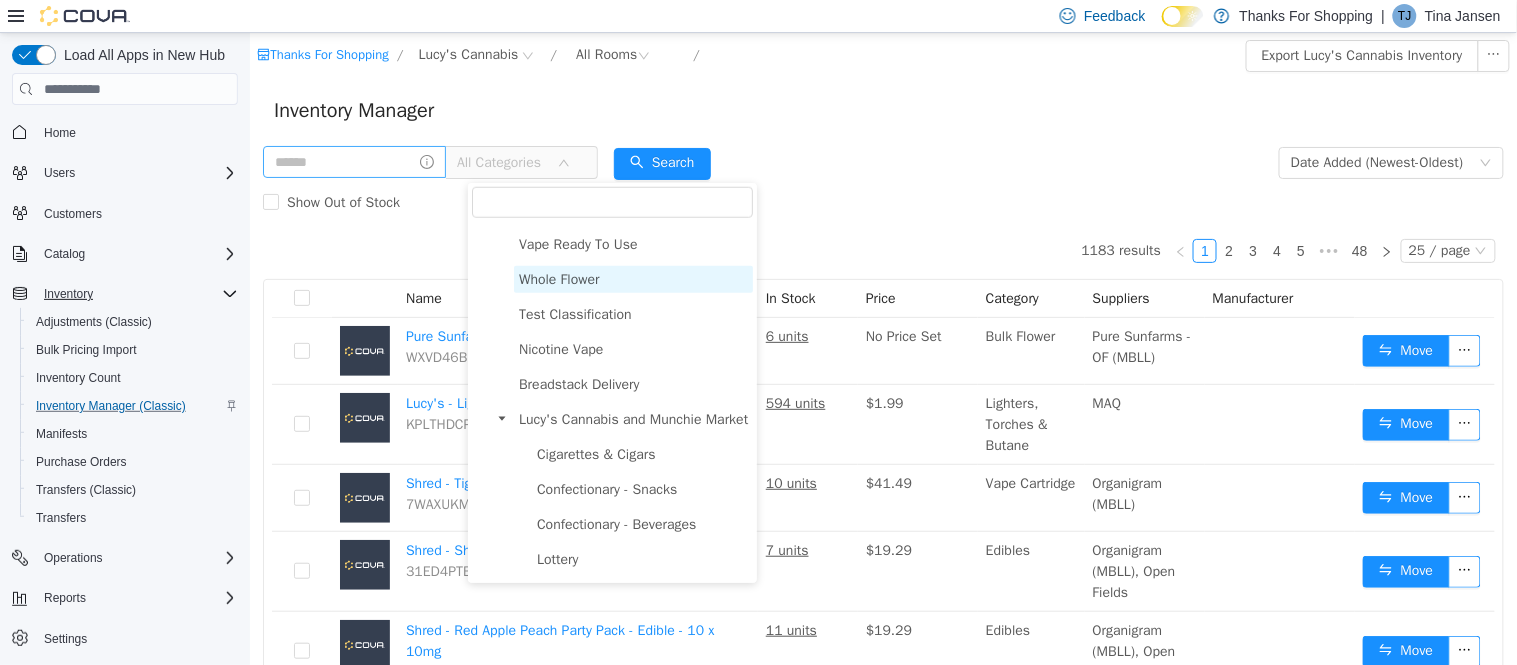 click on "Whole Flower" at bounding box center [558, 279] 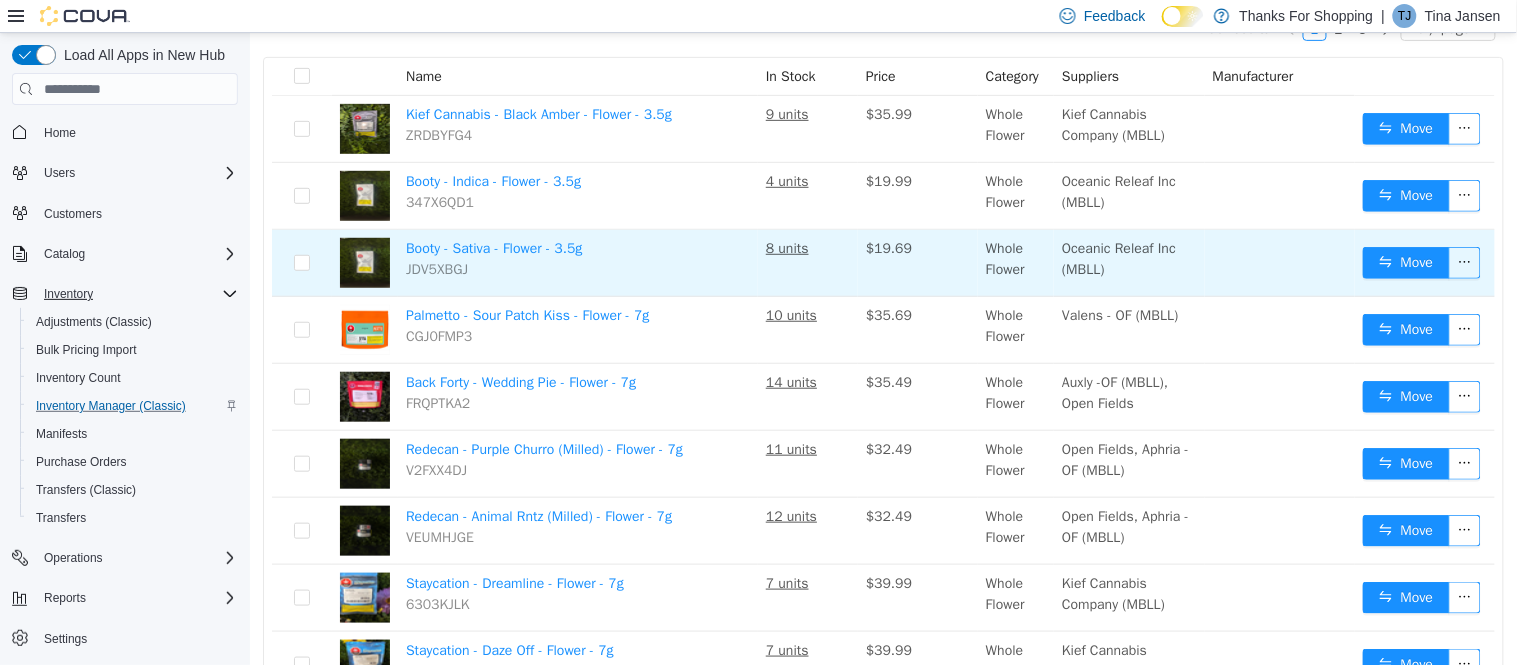 scroll, scrollTop: 0, scrollLeft: 0, axis: both 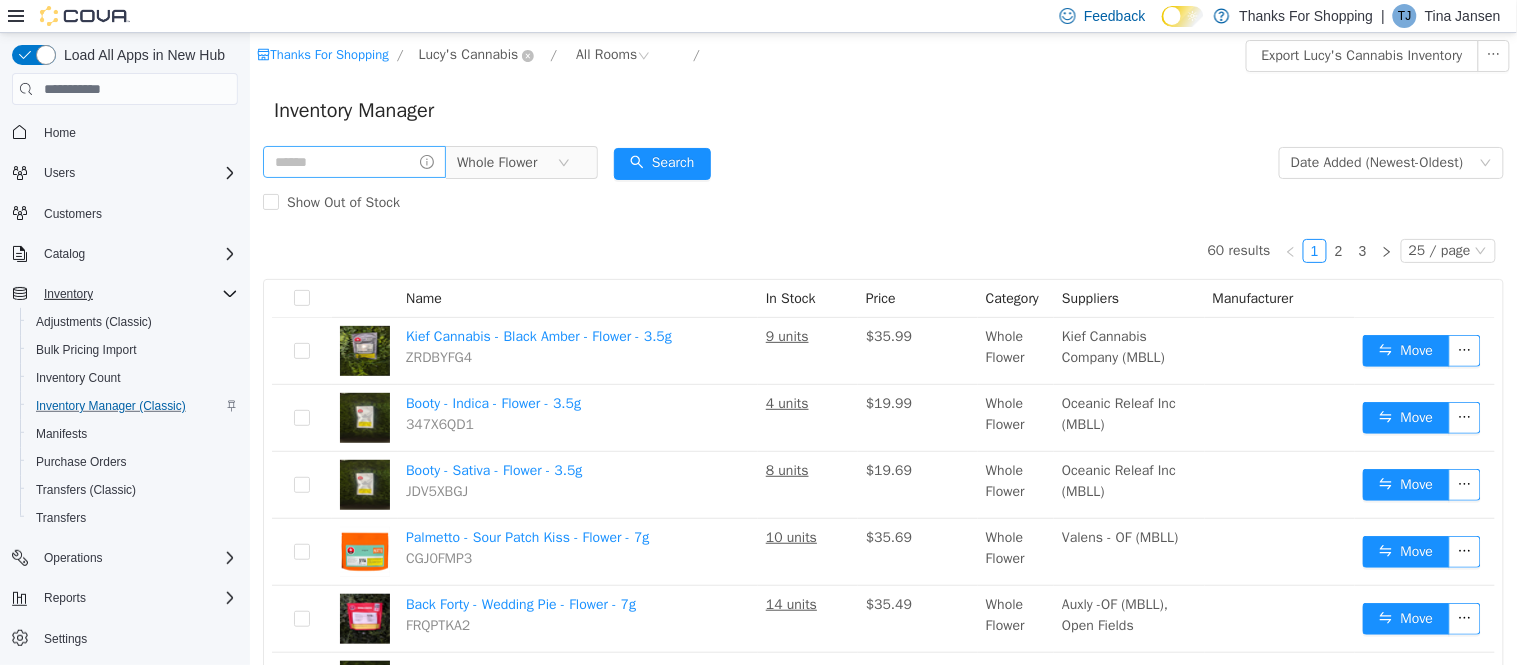 click on "Lucy's Cannabis" at bounding box center (468, 55) 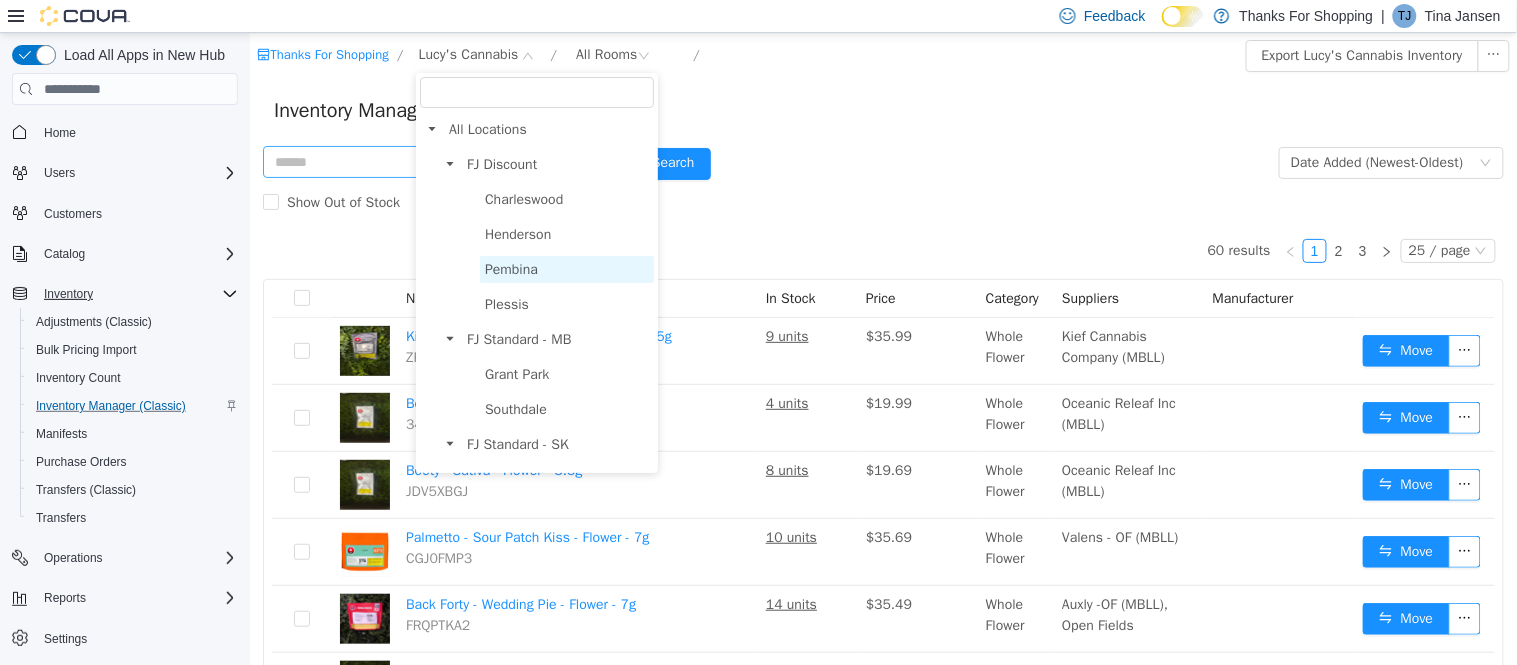 click on "Pembina" at bounding box center [510, 269] 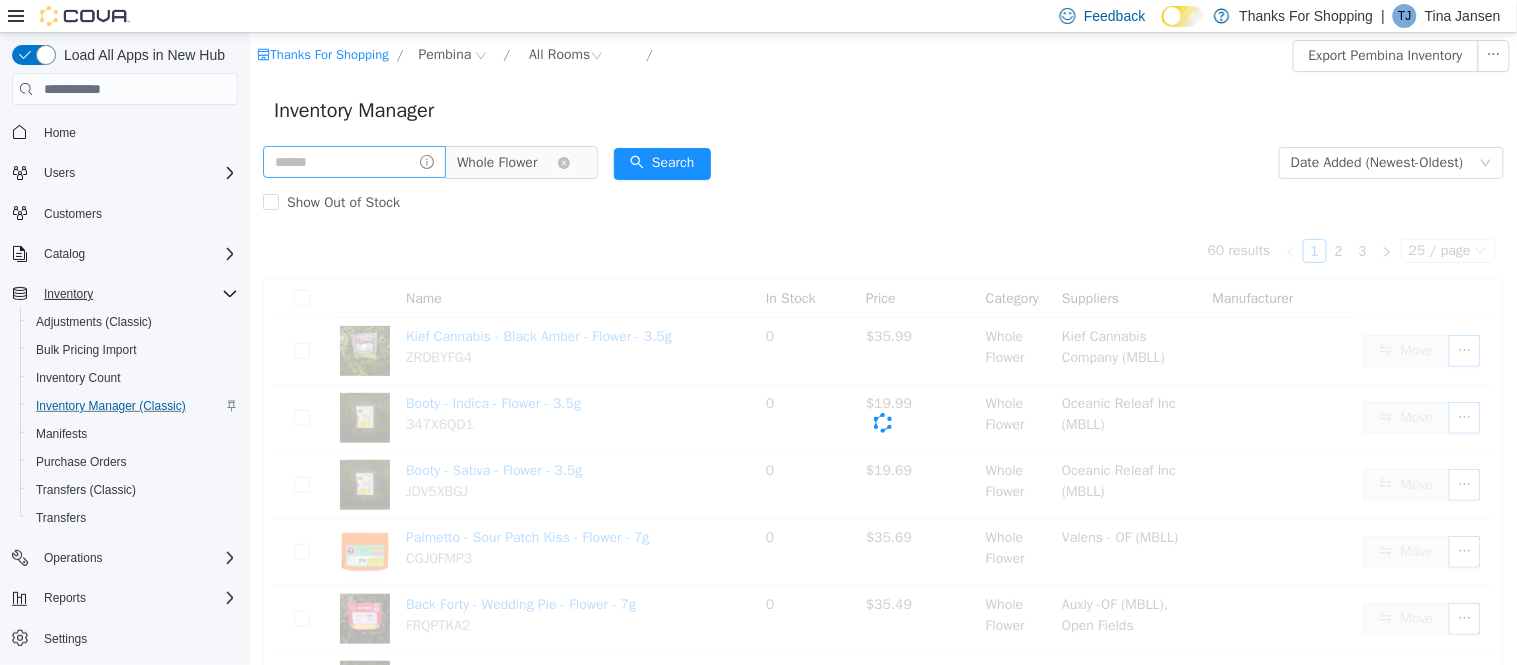 click on "Whole Flower" at bounding box center [506, 163] 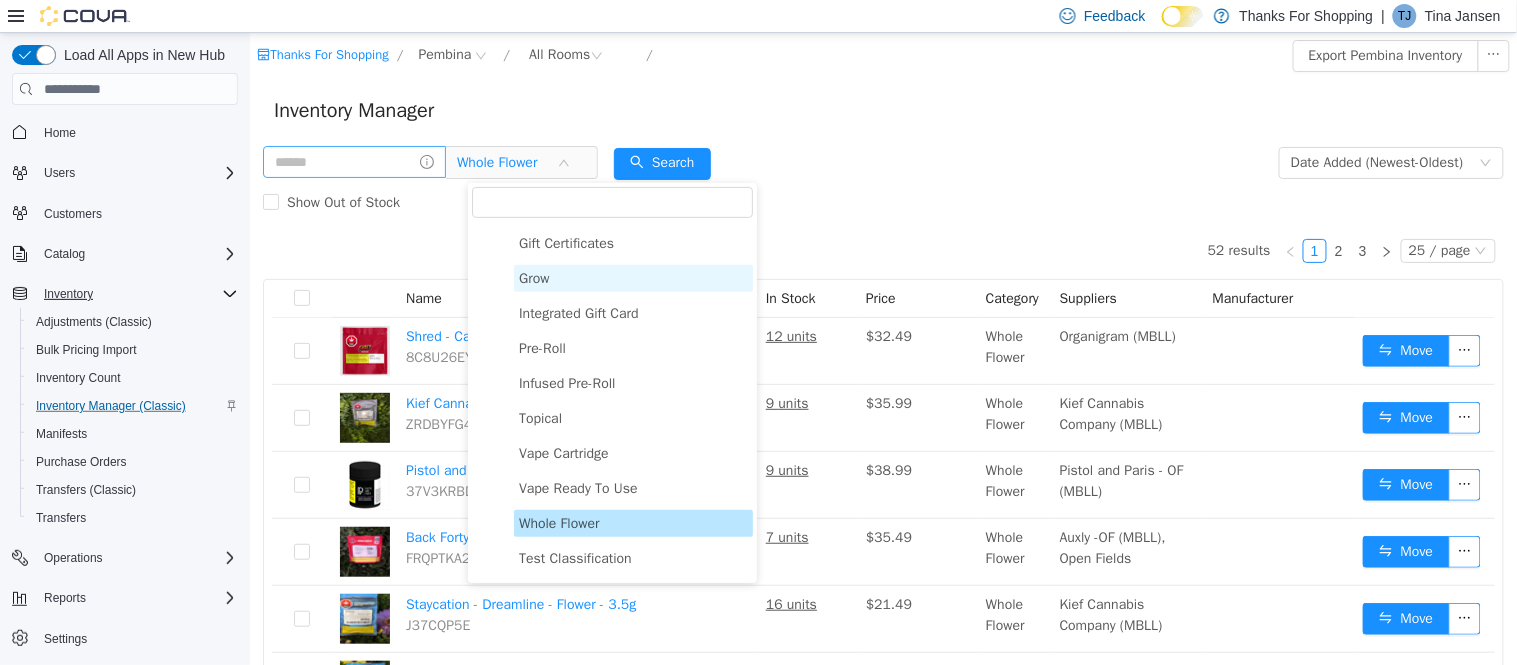 scroll, scrollTop: 0, scrollLeft: 0, axis: both 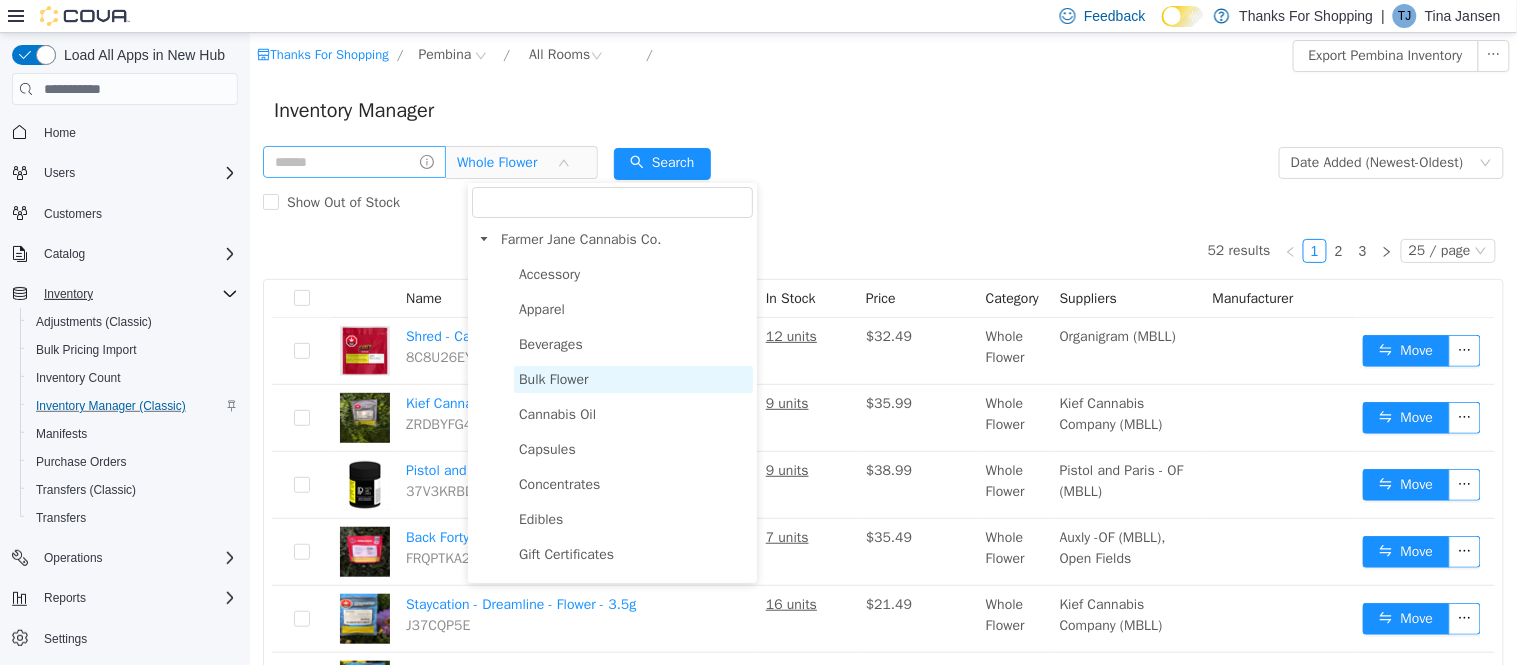 click on "Bulk Flower" at bounding box center (632, 379) 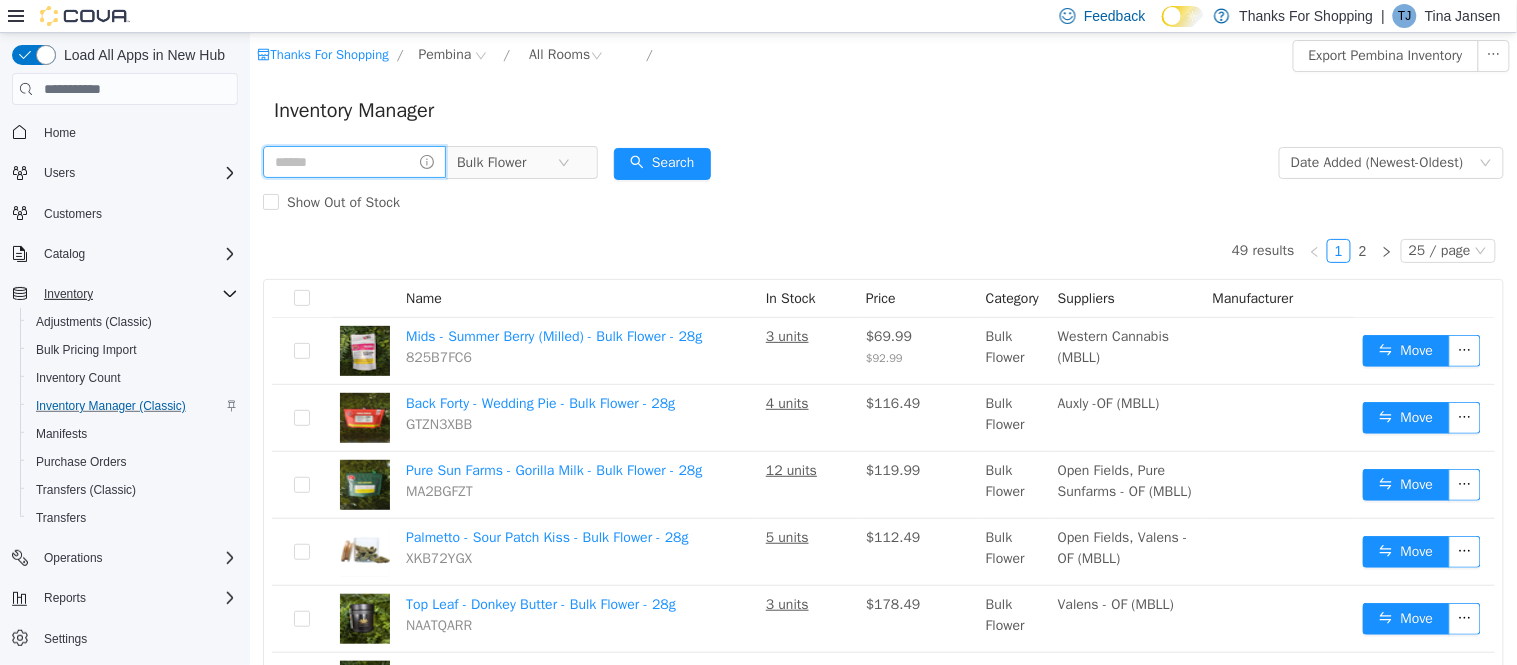 drag, startPoint x: 350, startPoint y: 157, endPoint x: 344, endPoint y: 171, distance: 15.231546 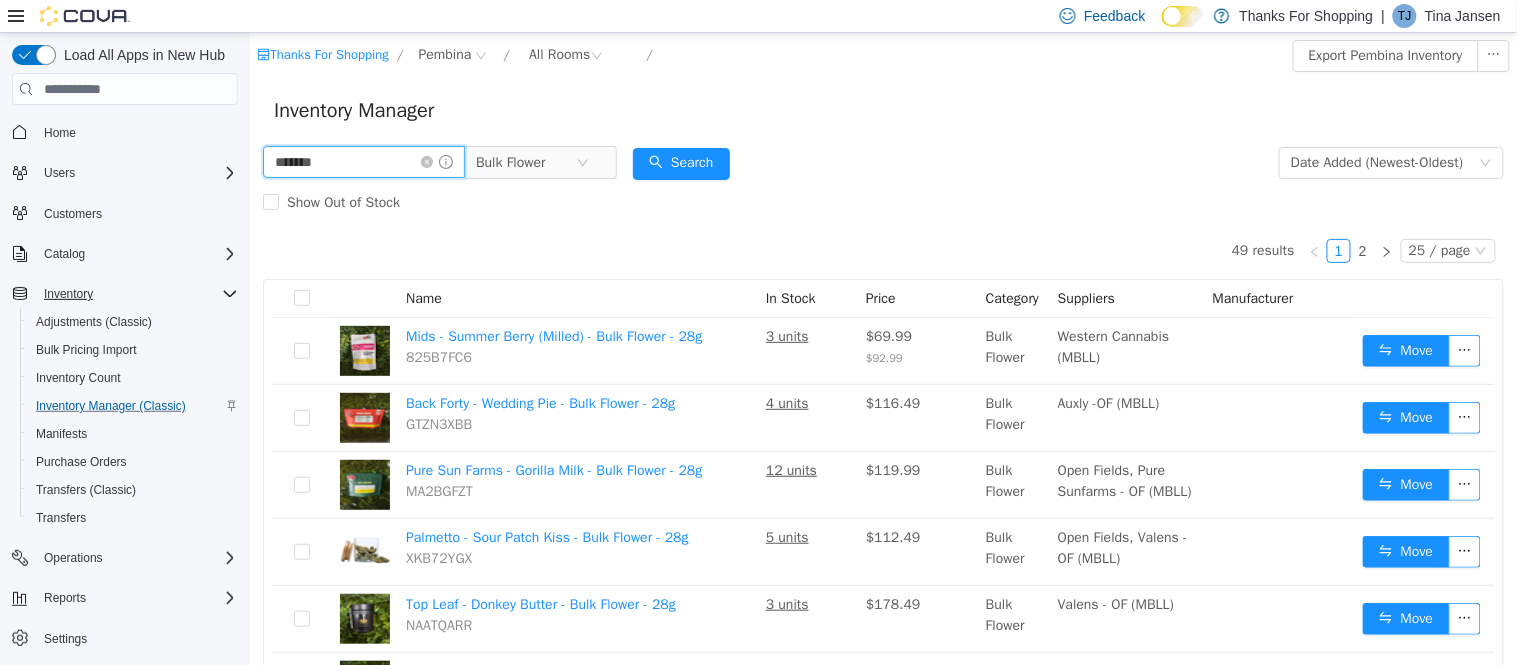 type on "*******" 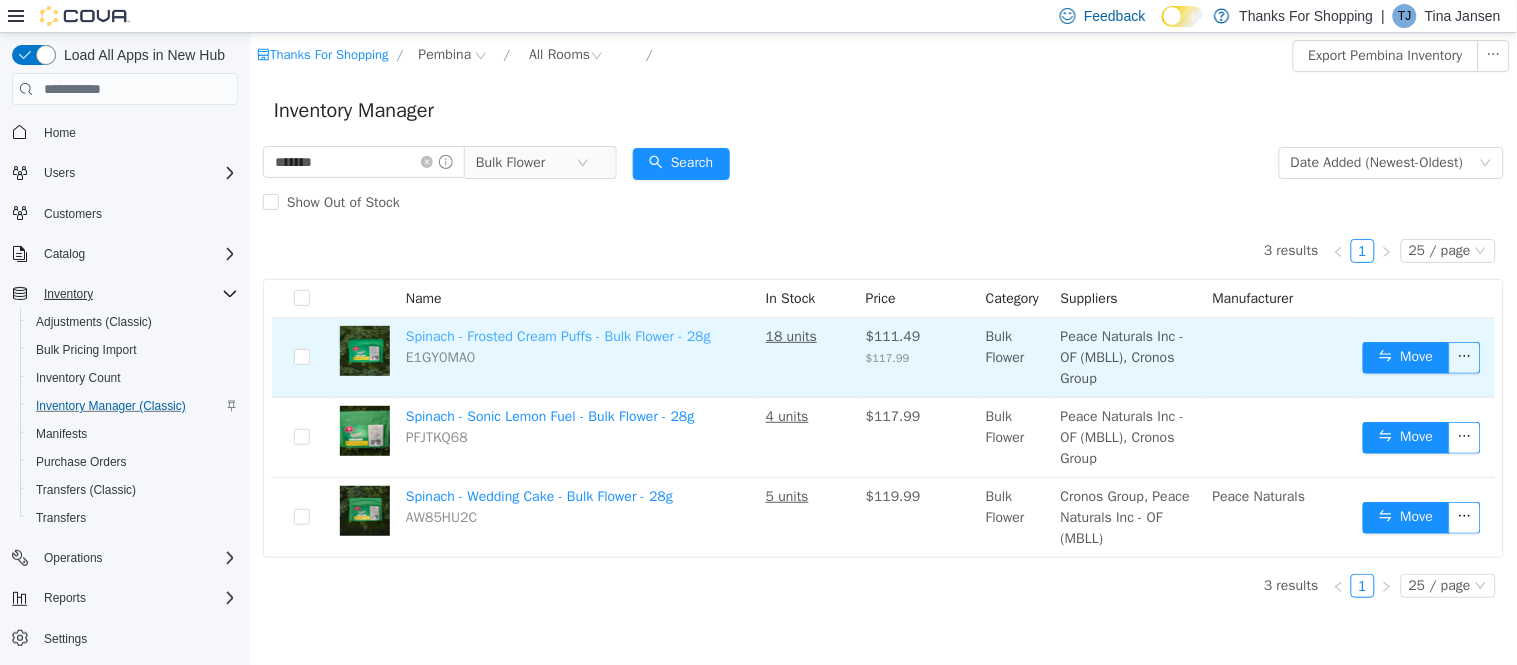 click on "Spinach - Frosted Cream Puffs - Bulk Flower - 28g" at bounding box center [557, 336] 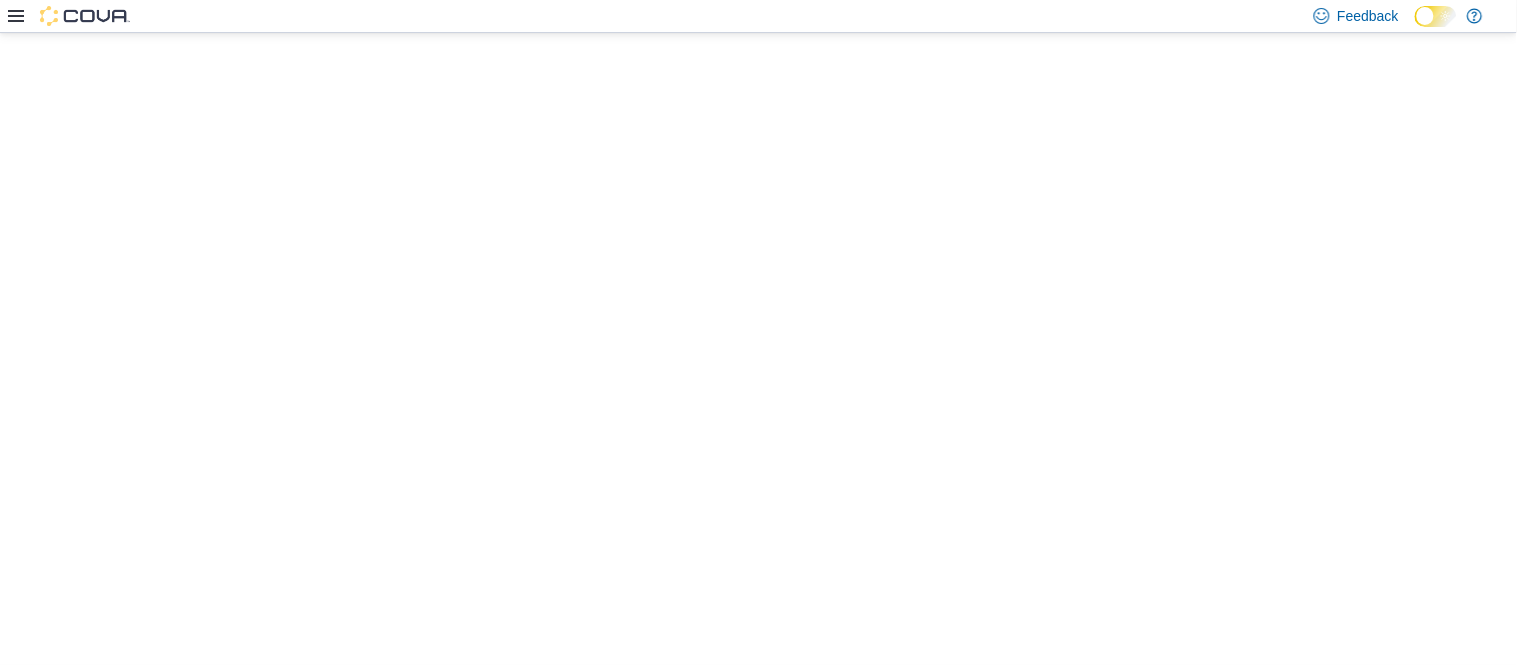 scroll, scrollTop: 0, scrollLeft: 0, axis: both 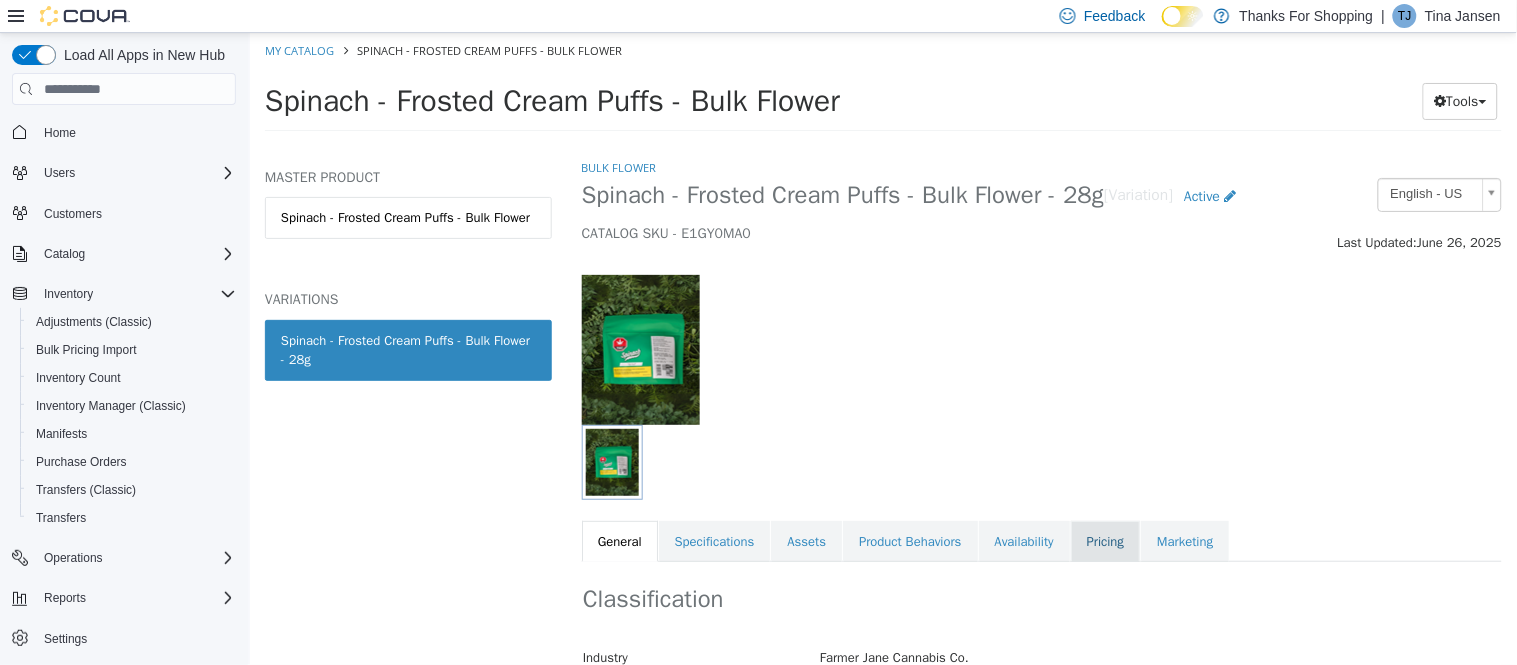 click on "Pricing" at bounding box center (1104, 542) 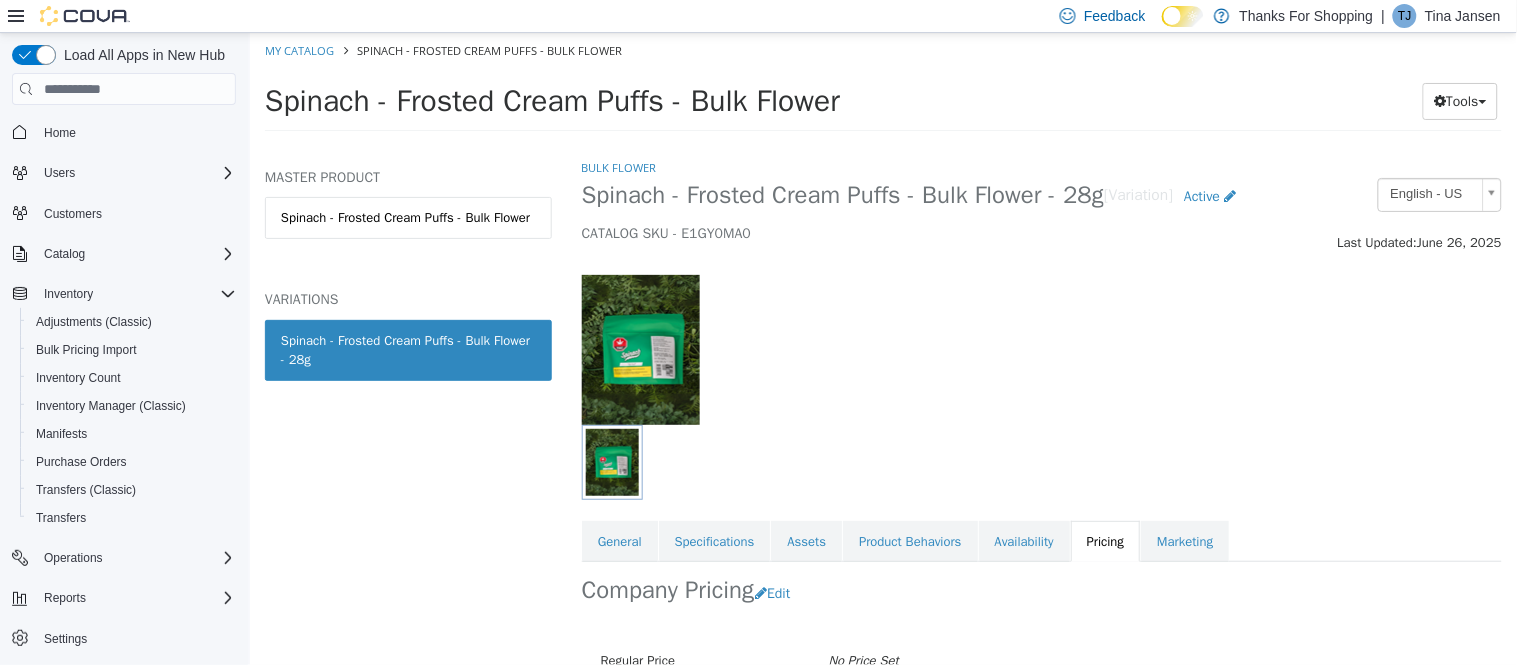scroll, scrollTop: 227, scrollLeft: 0, axis: vertical 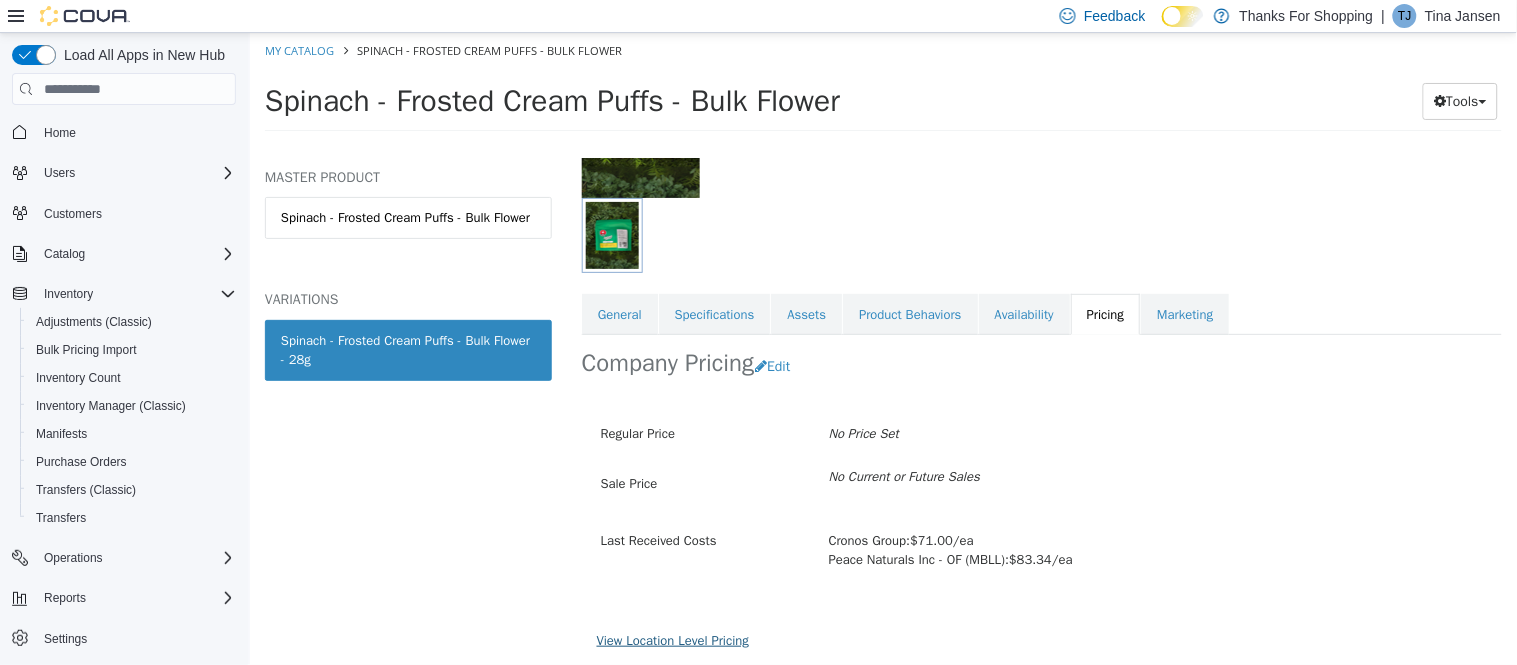 click on "View Location Level Pricing" at bounding box center (672, 640) 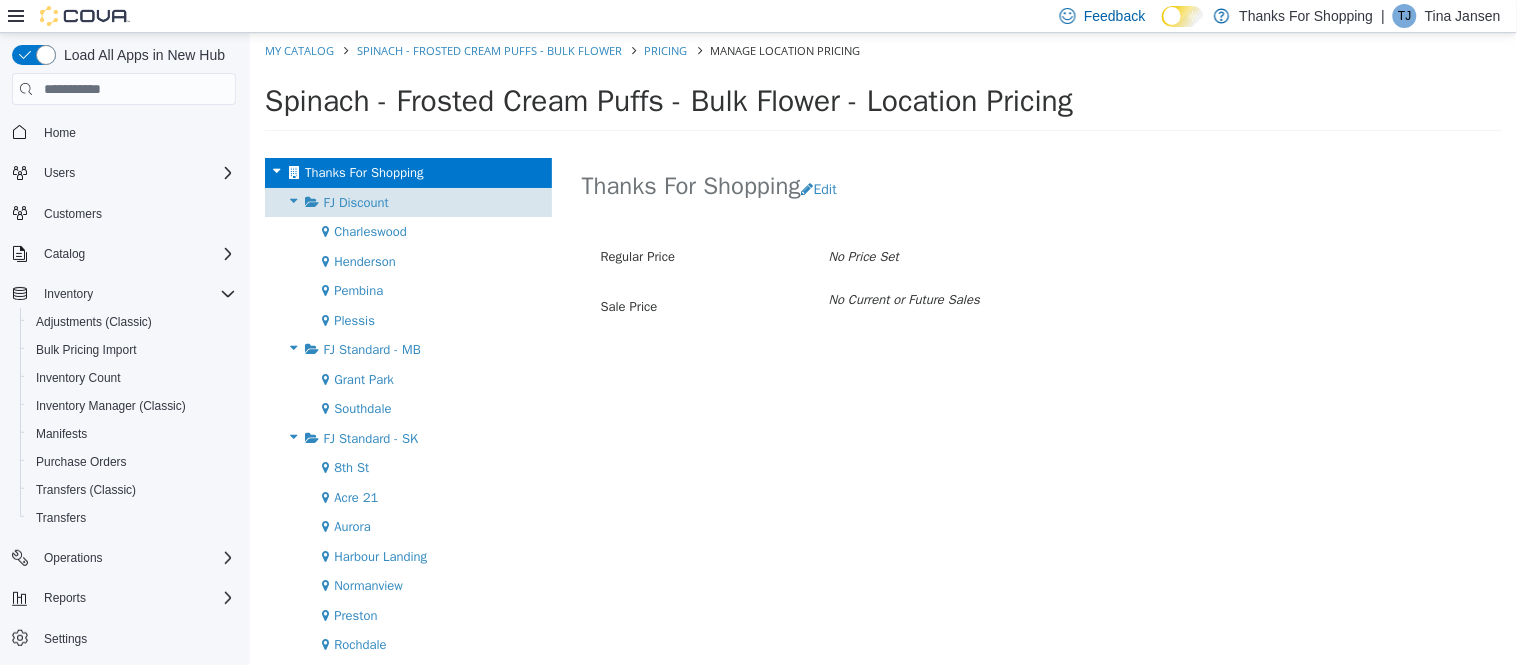 click on "FJ Discount" at bounding box center [407, 203] 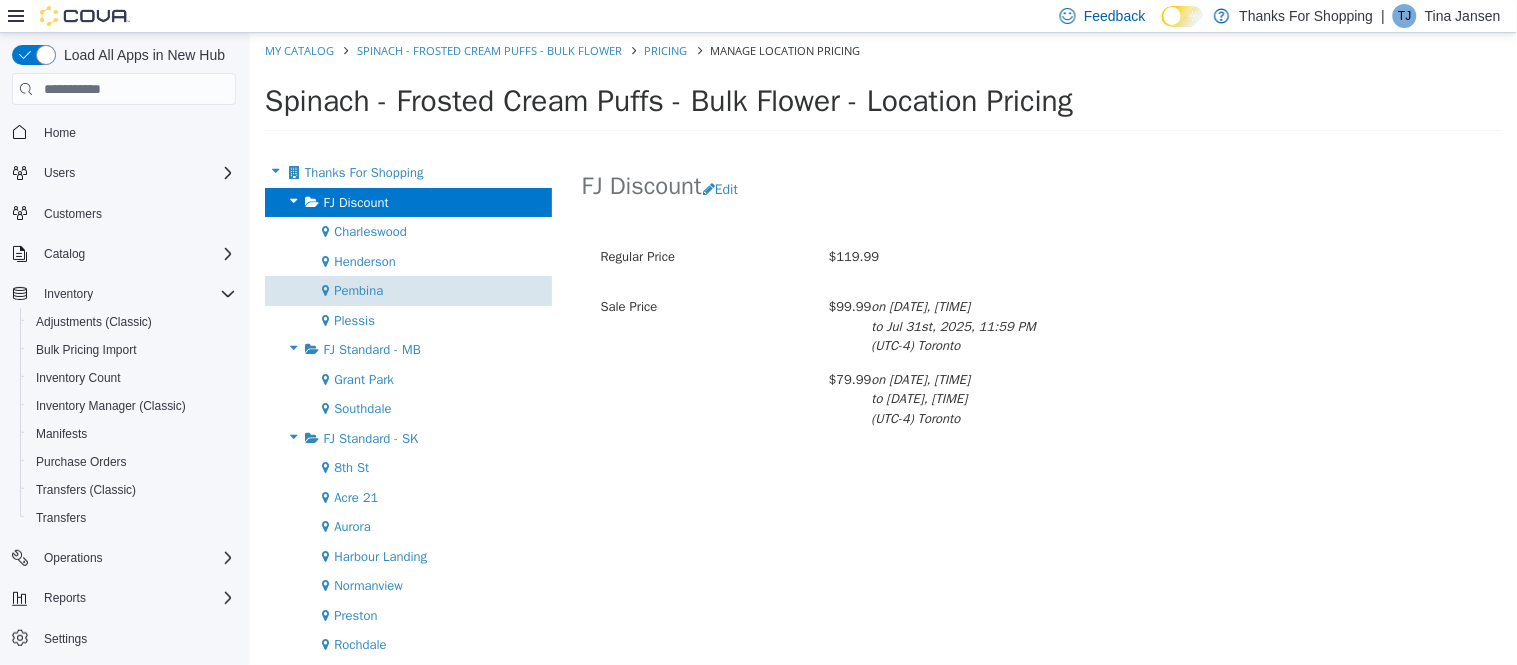 click on "Pembina" at bounding box center [407, 291] 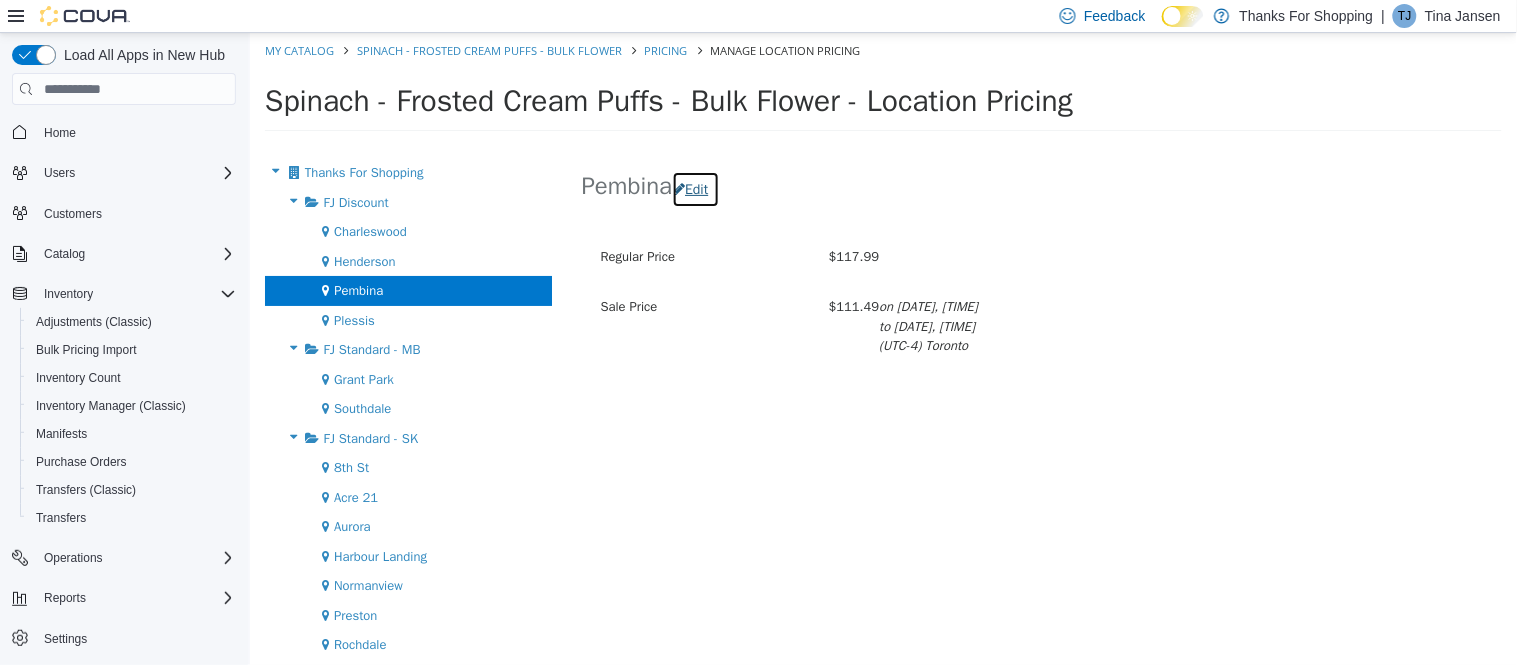 click on "Edit" at bounding box center (694, 189) 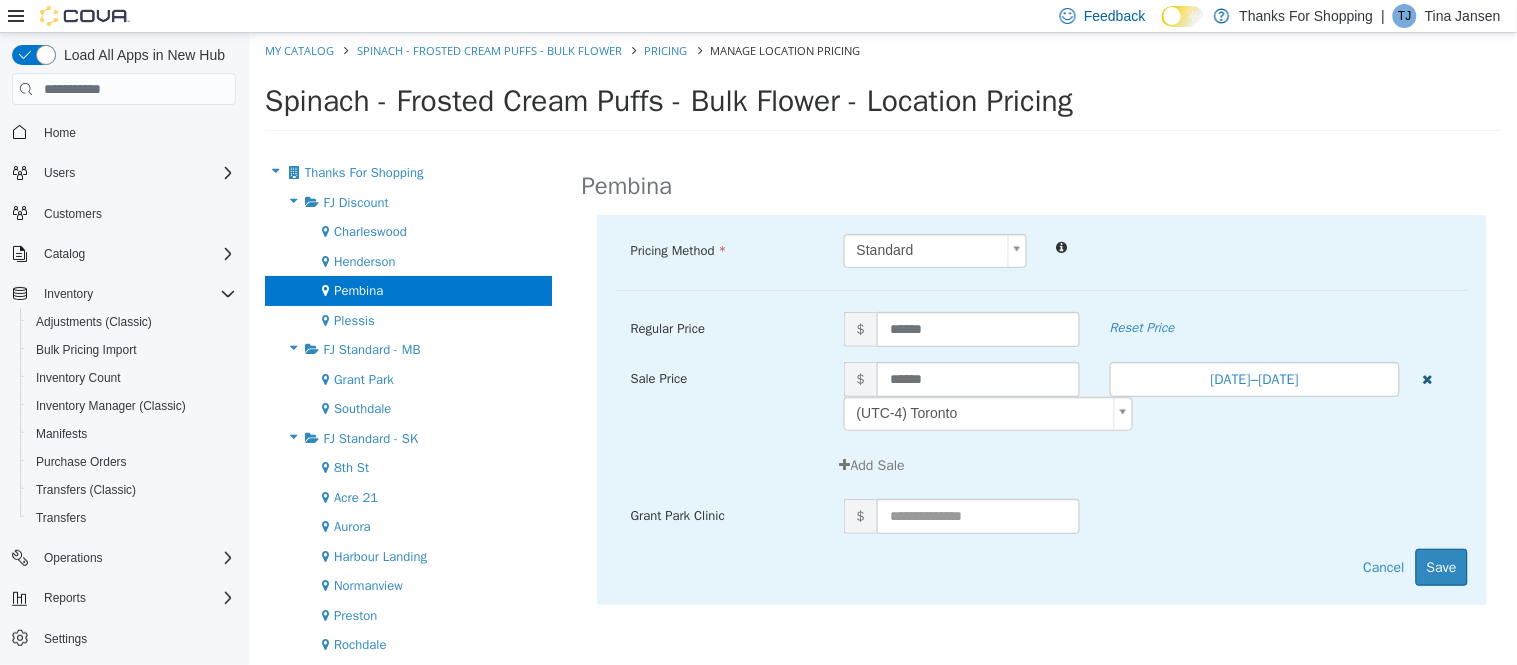 click at bounding box center [1427, 379] 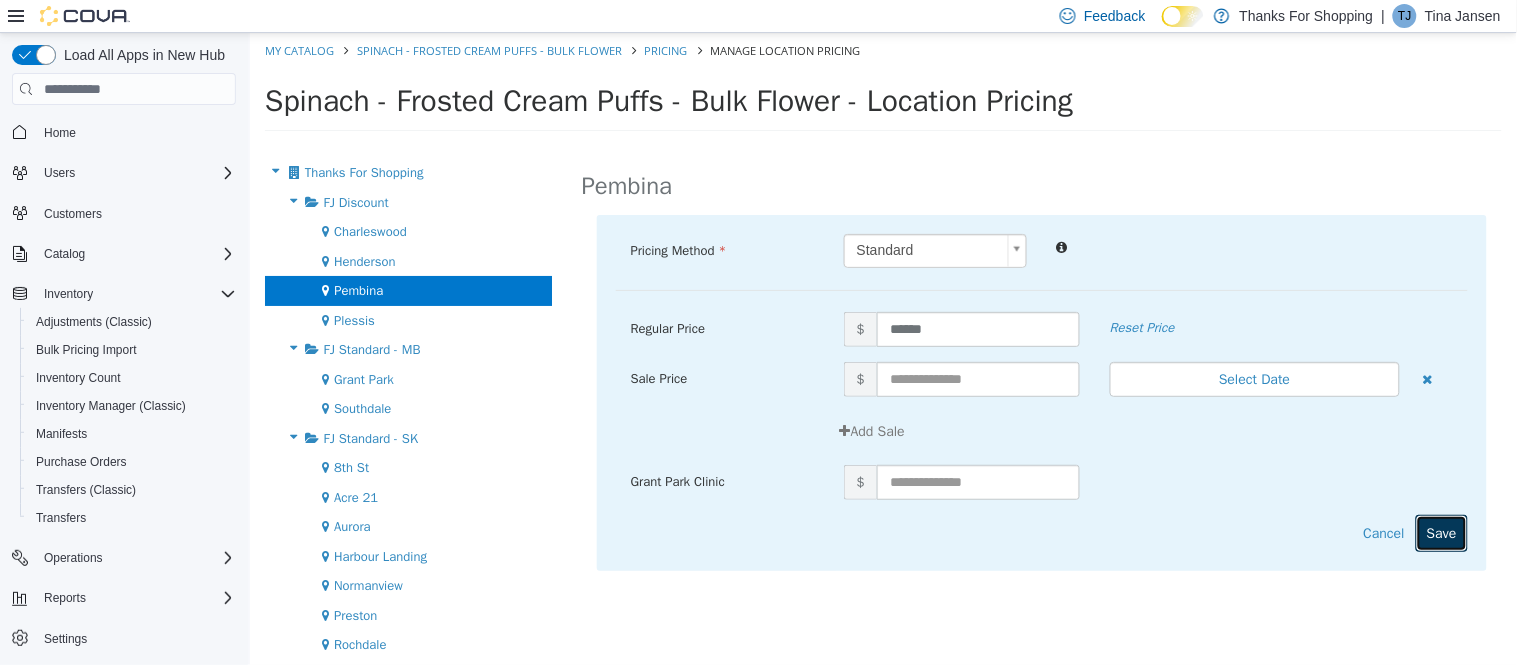 click on "Save" at bounding box center [1441, 533] 